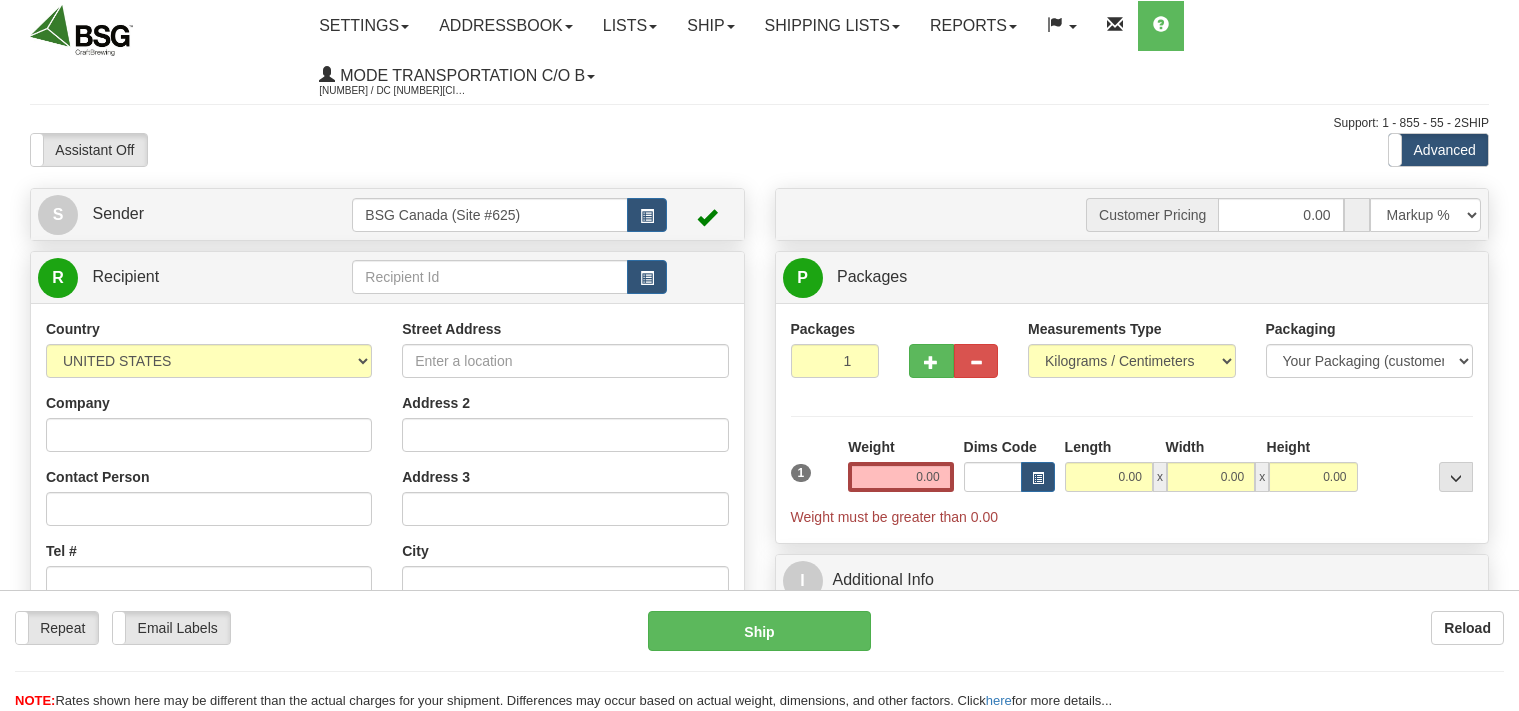 scroll, scrollTop: 0, scrollLeft: 0, axis: both 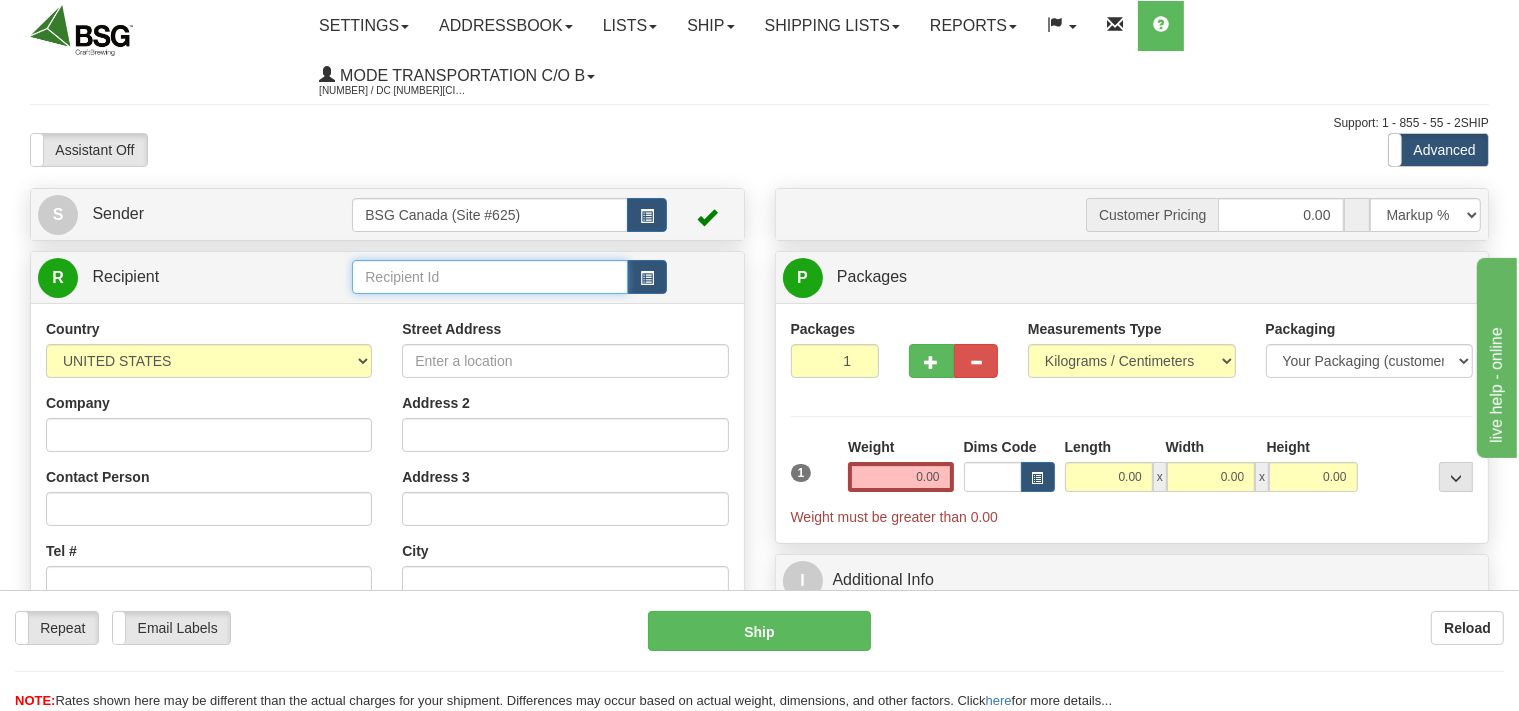 click at bounding box center [489, 277] 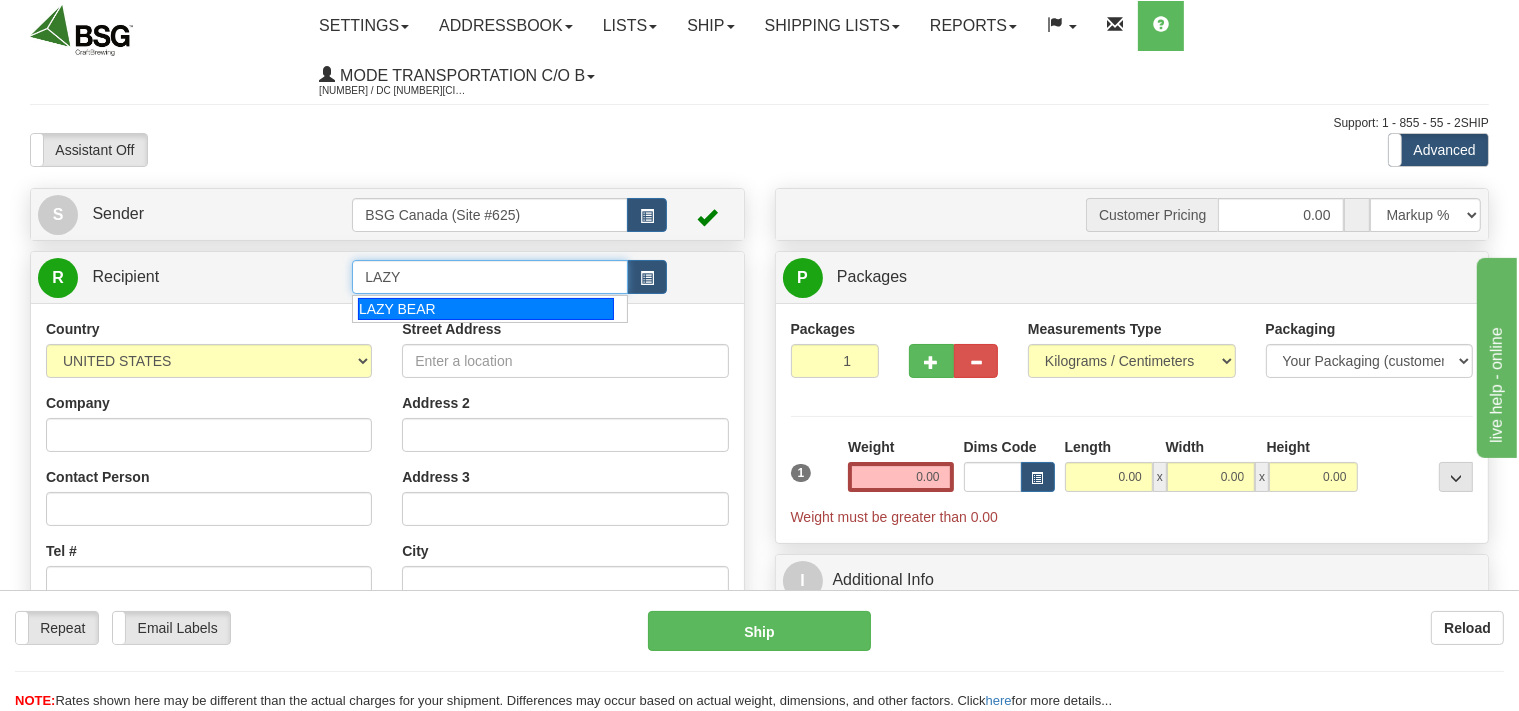 click on "LAZY BEAR" at bounding box center (486, 309) 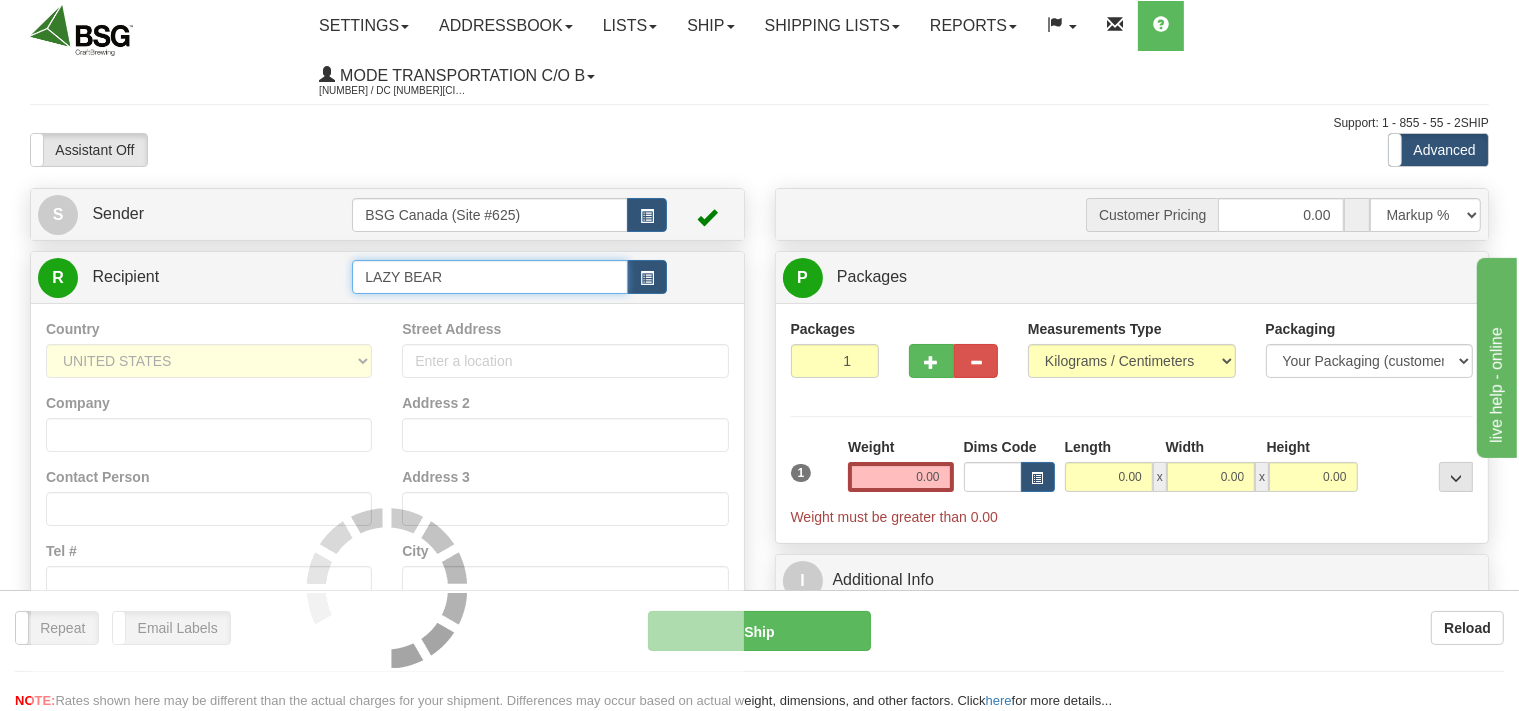 type on "LAZY BEAR" 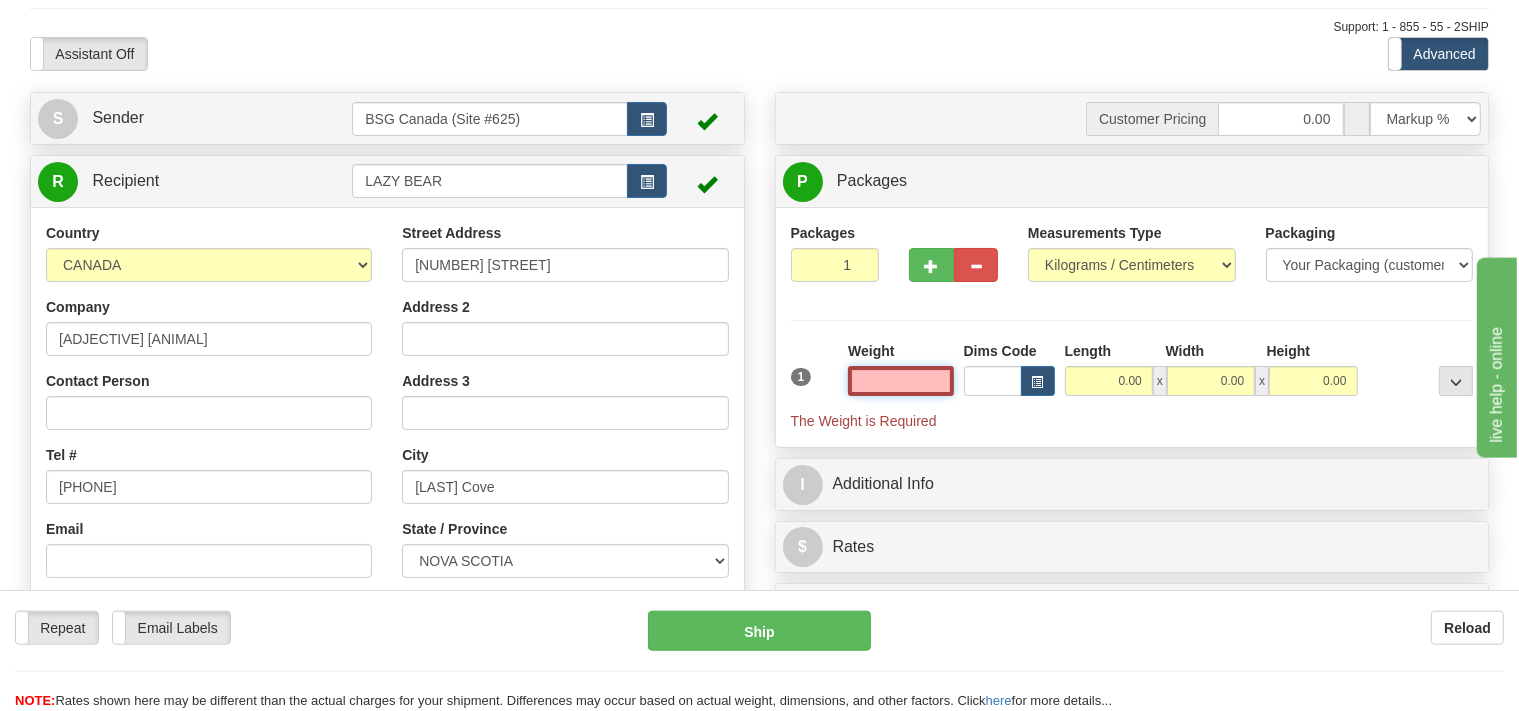 scroll, scrollTop: 211, scrollLeft: 0, axis: vertical 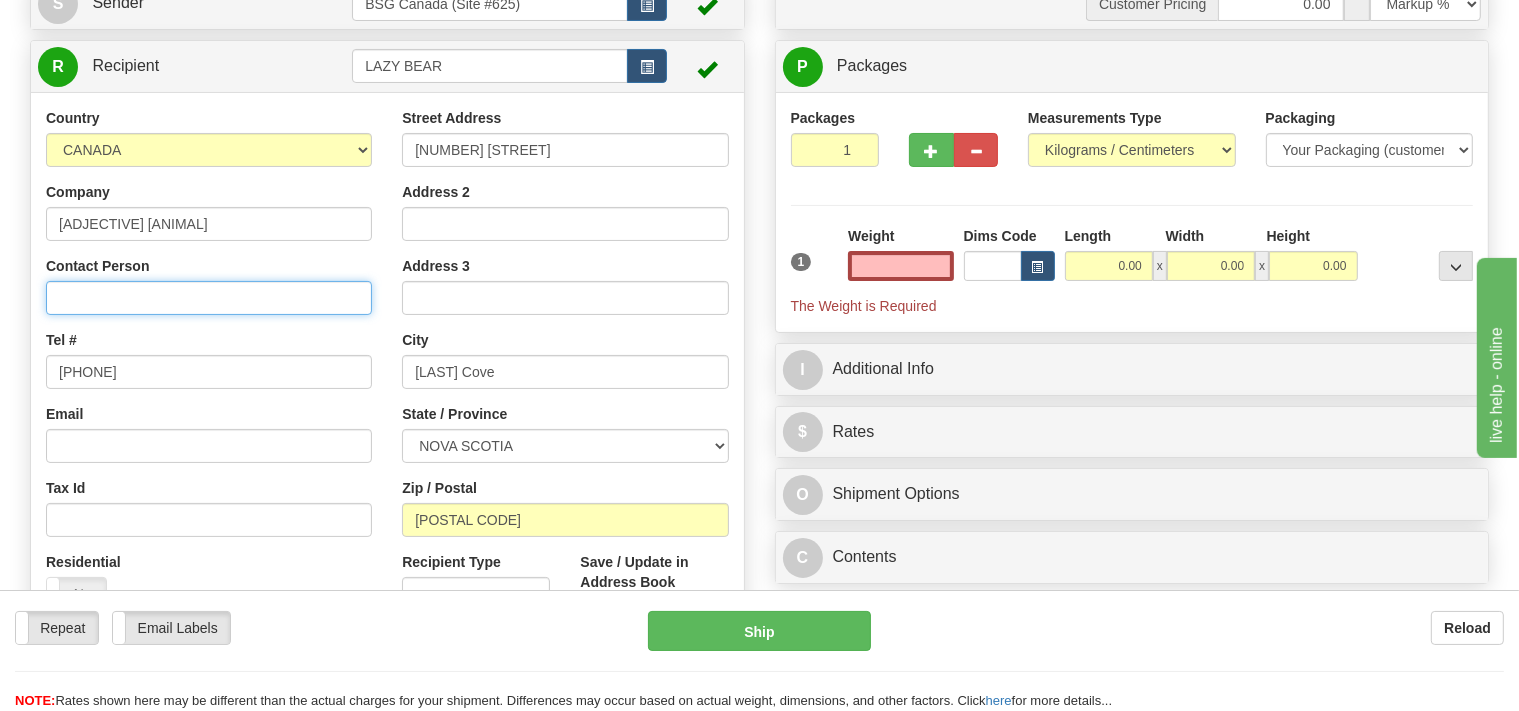 type on "0.00" 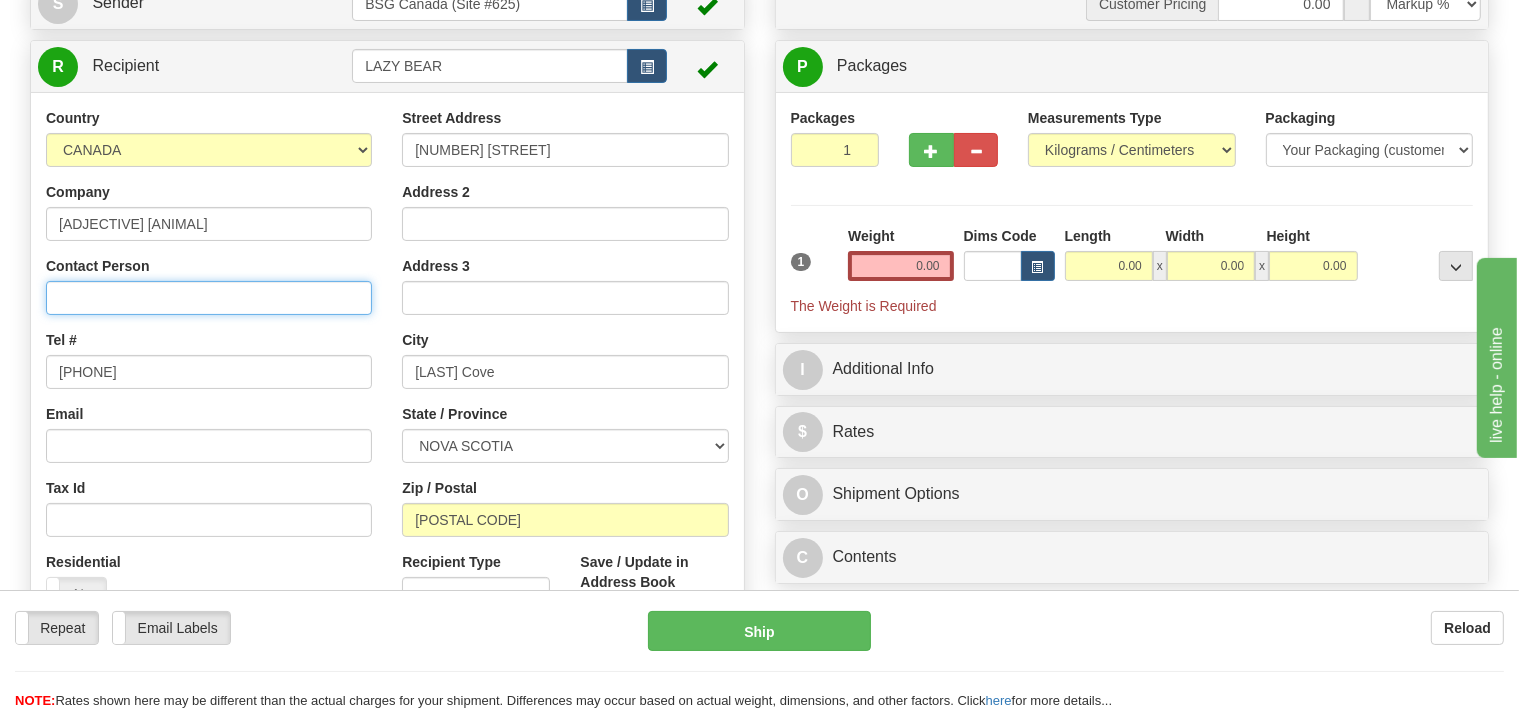 click on "Contact Person" at bounding box center [209, 298] 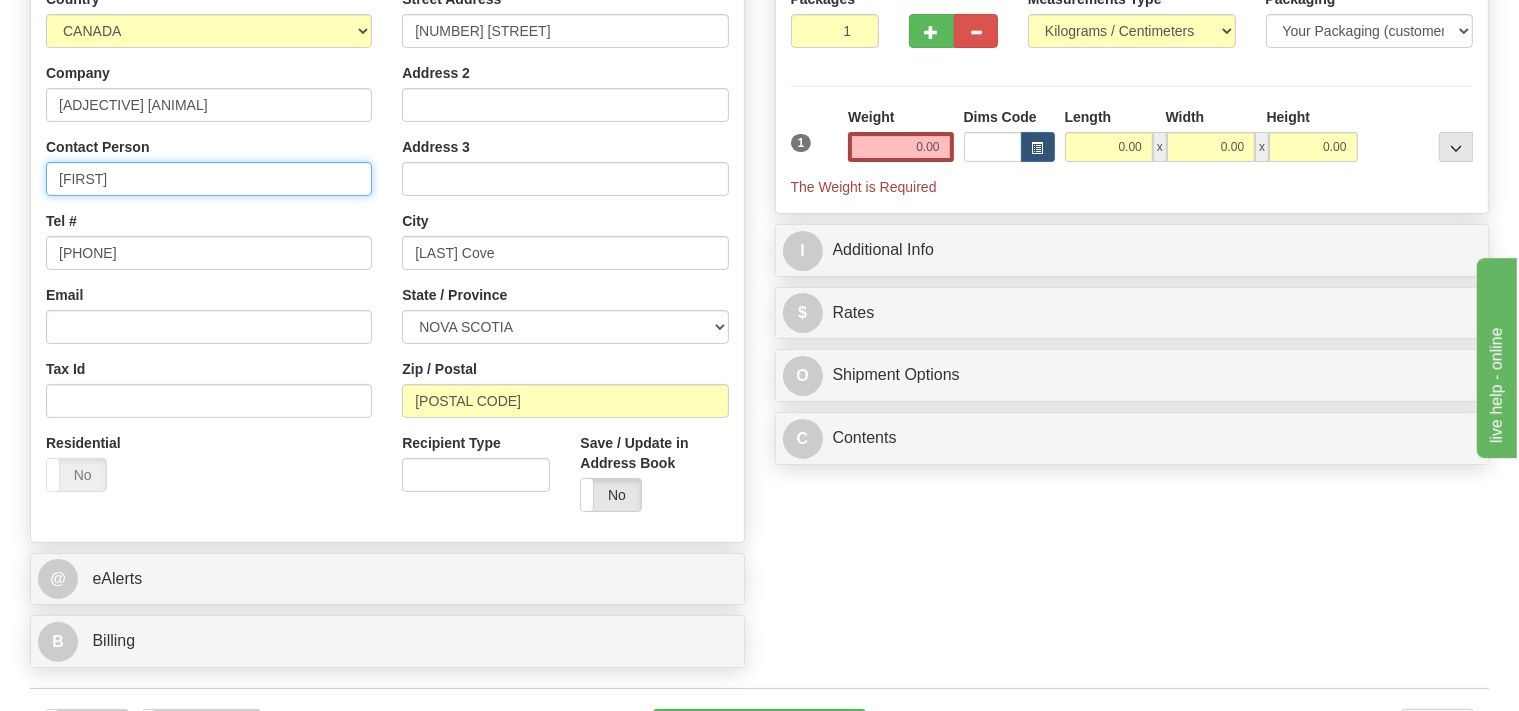 scroll, scrollTop: 105, scrollLeft: 0, axis: vertical 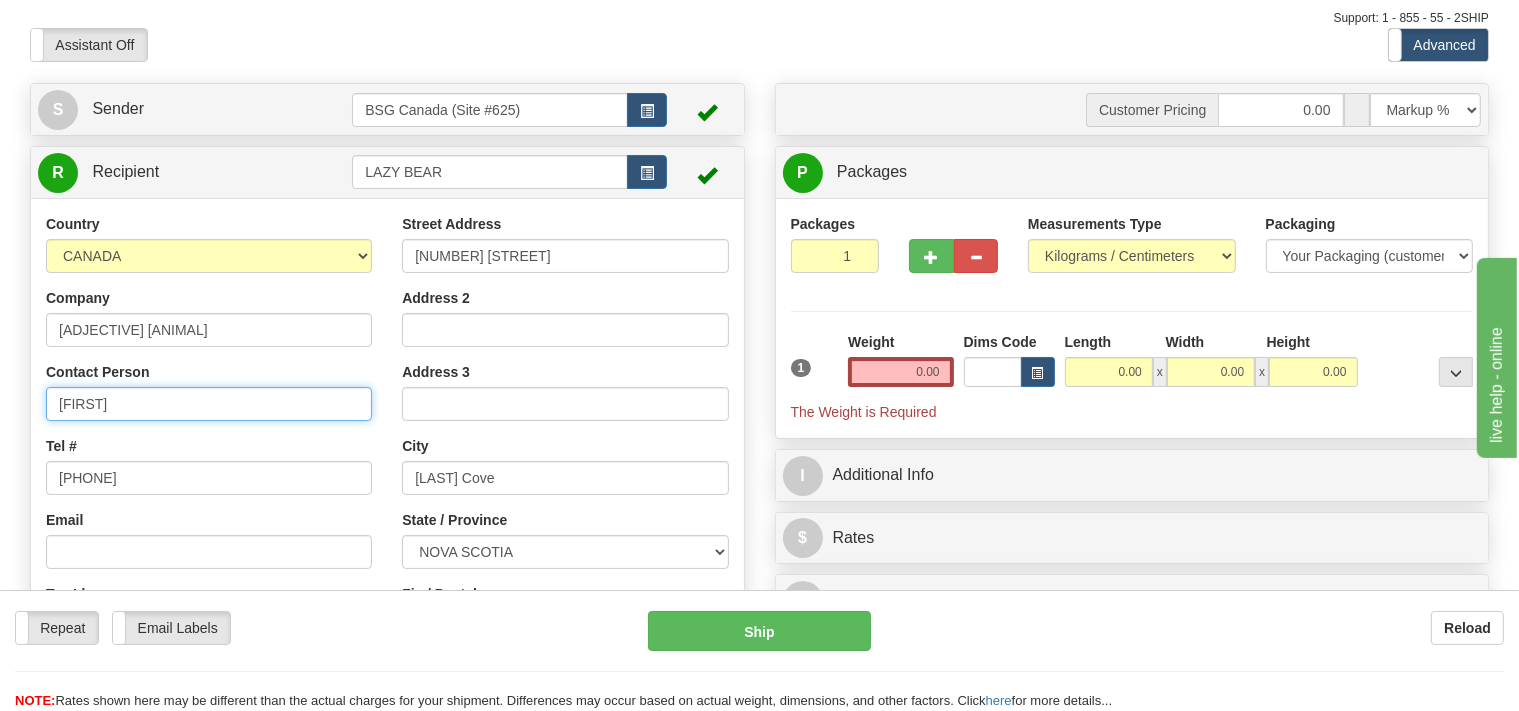 type on "[FIRST]" 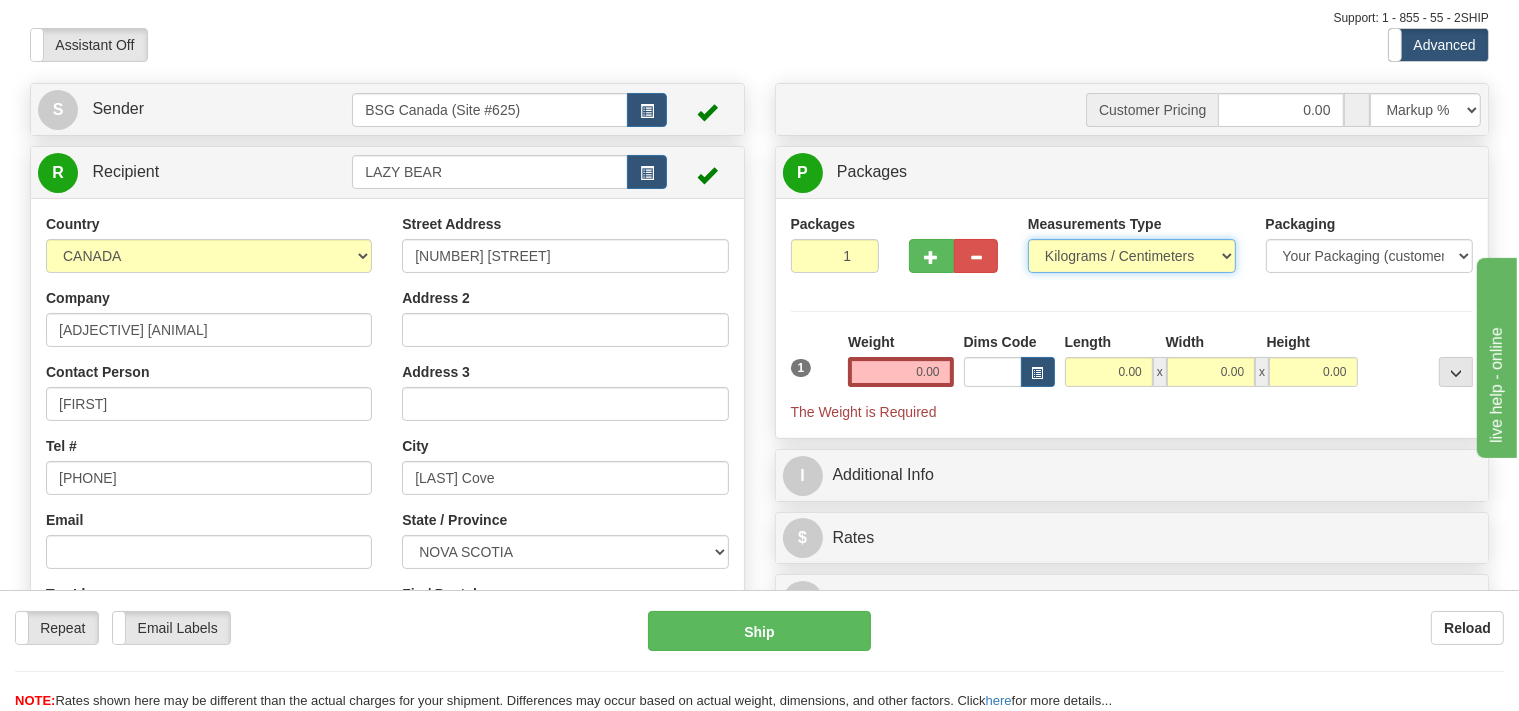 click on "Pounds / Inches
Kilograms / Centimeters" at bounding box center (1132, 256) 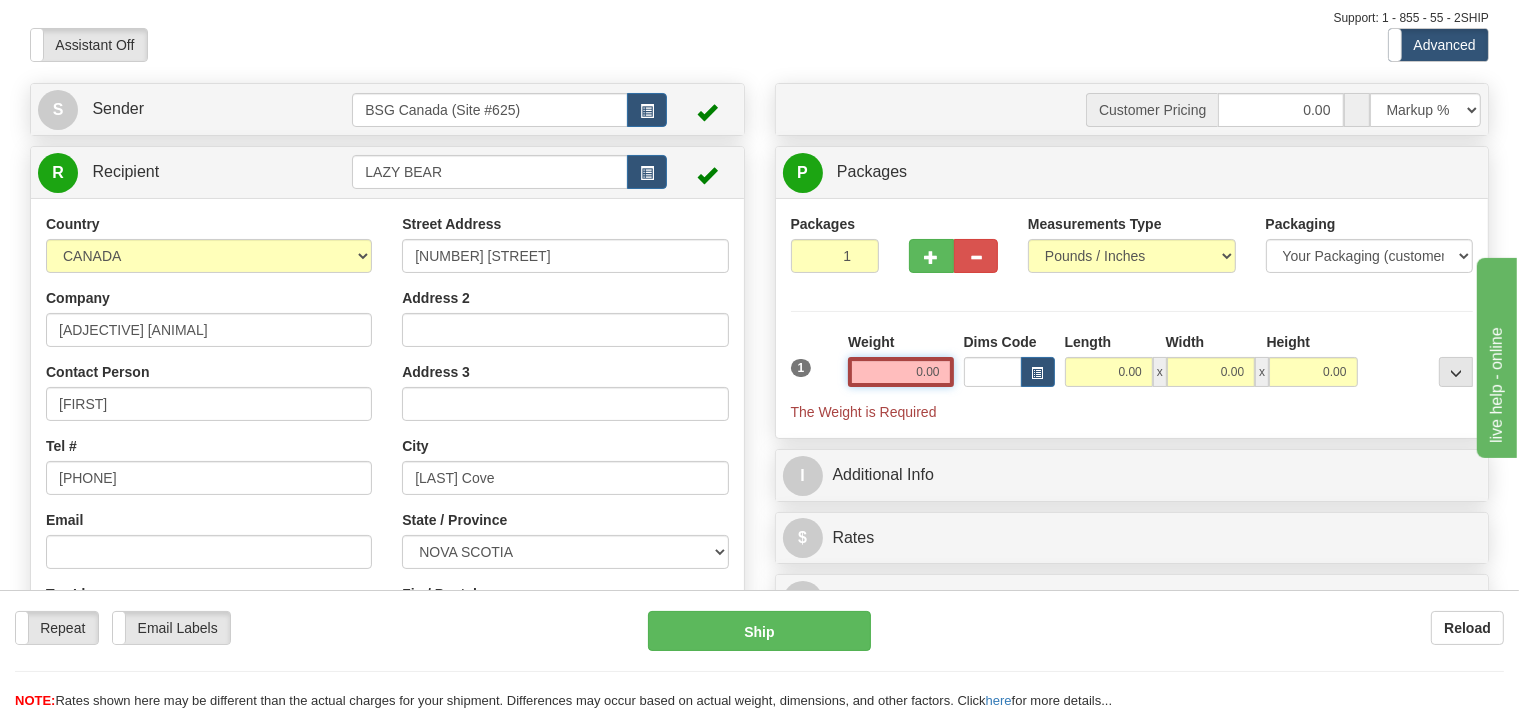 click on "0.00" at bounding box center [900, 372] 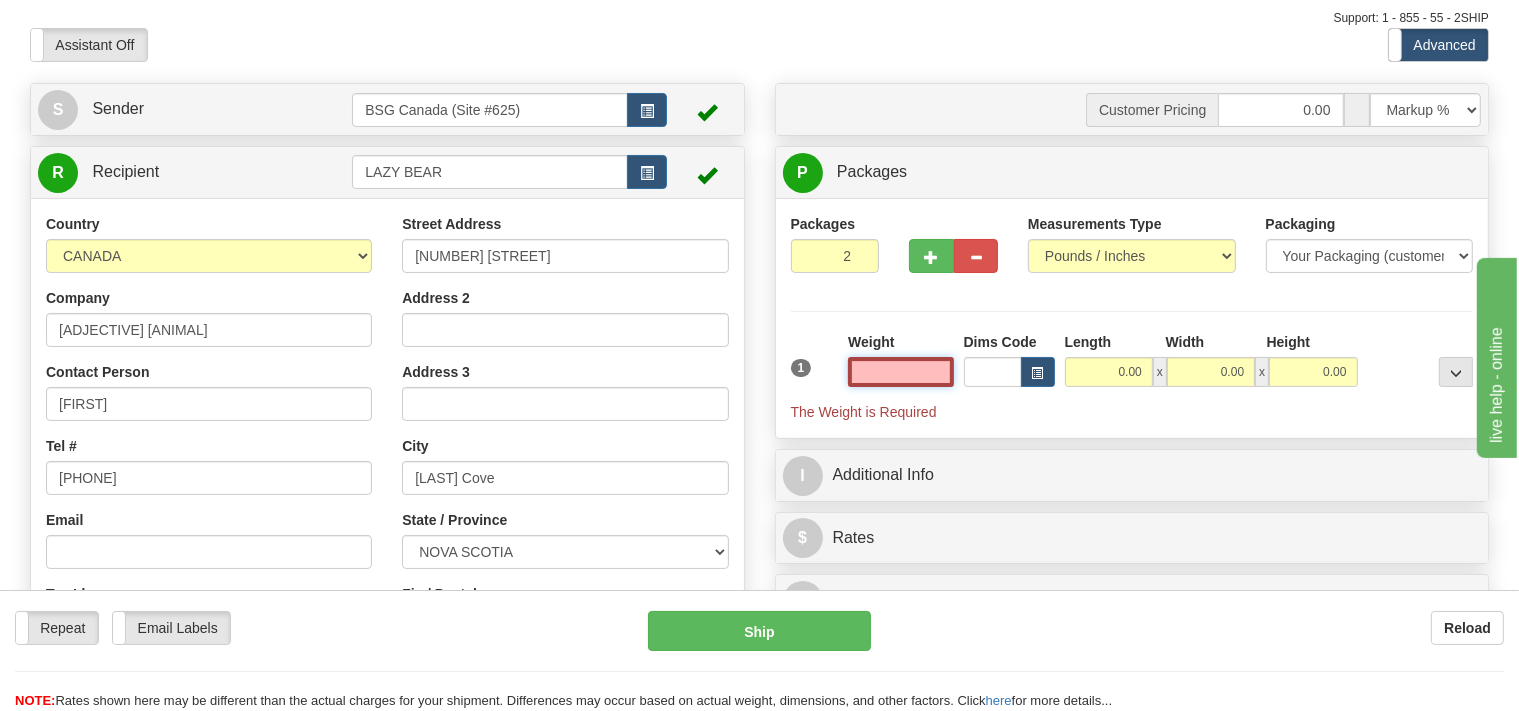 click on "2" at bounding box center [835, 256] 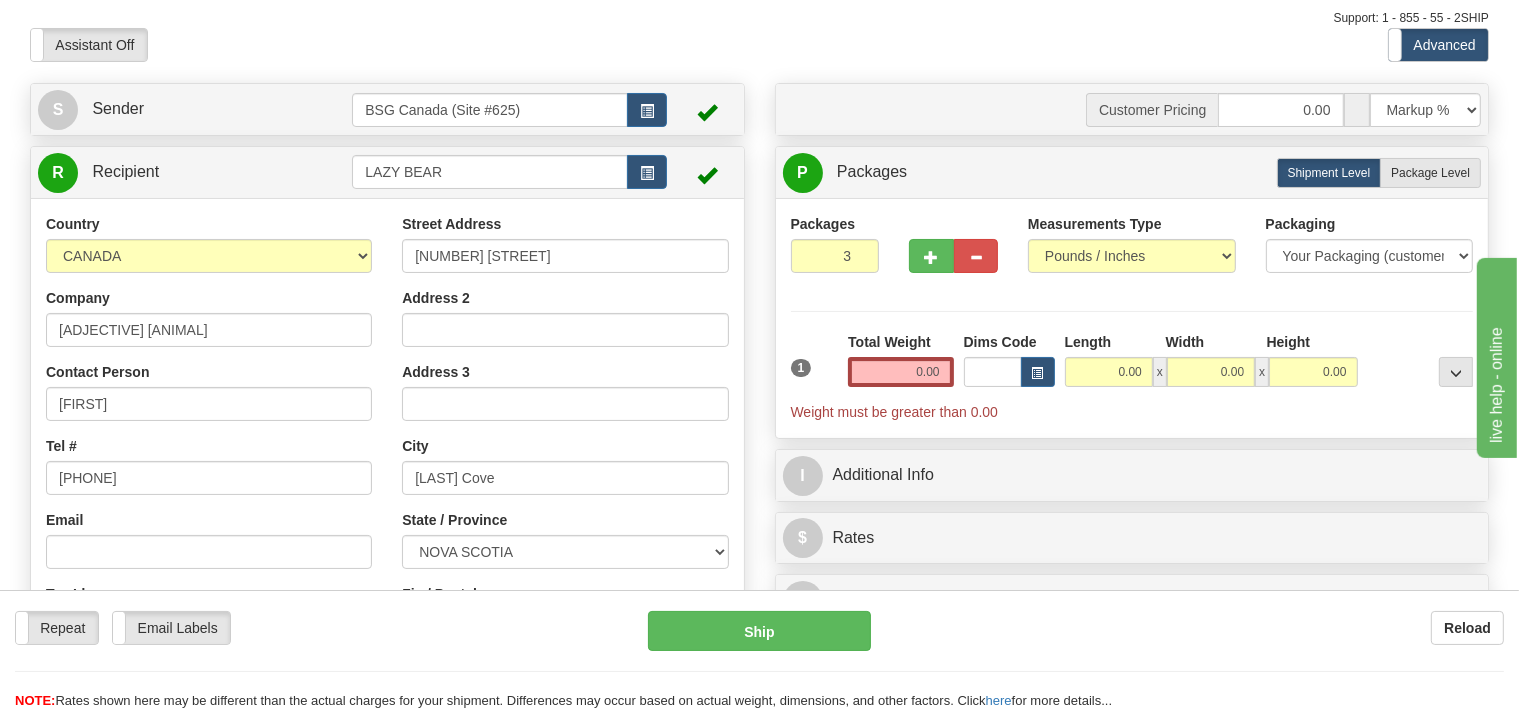 type on "3" 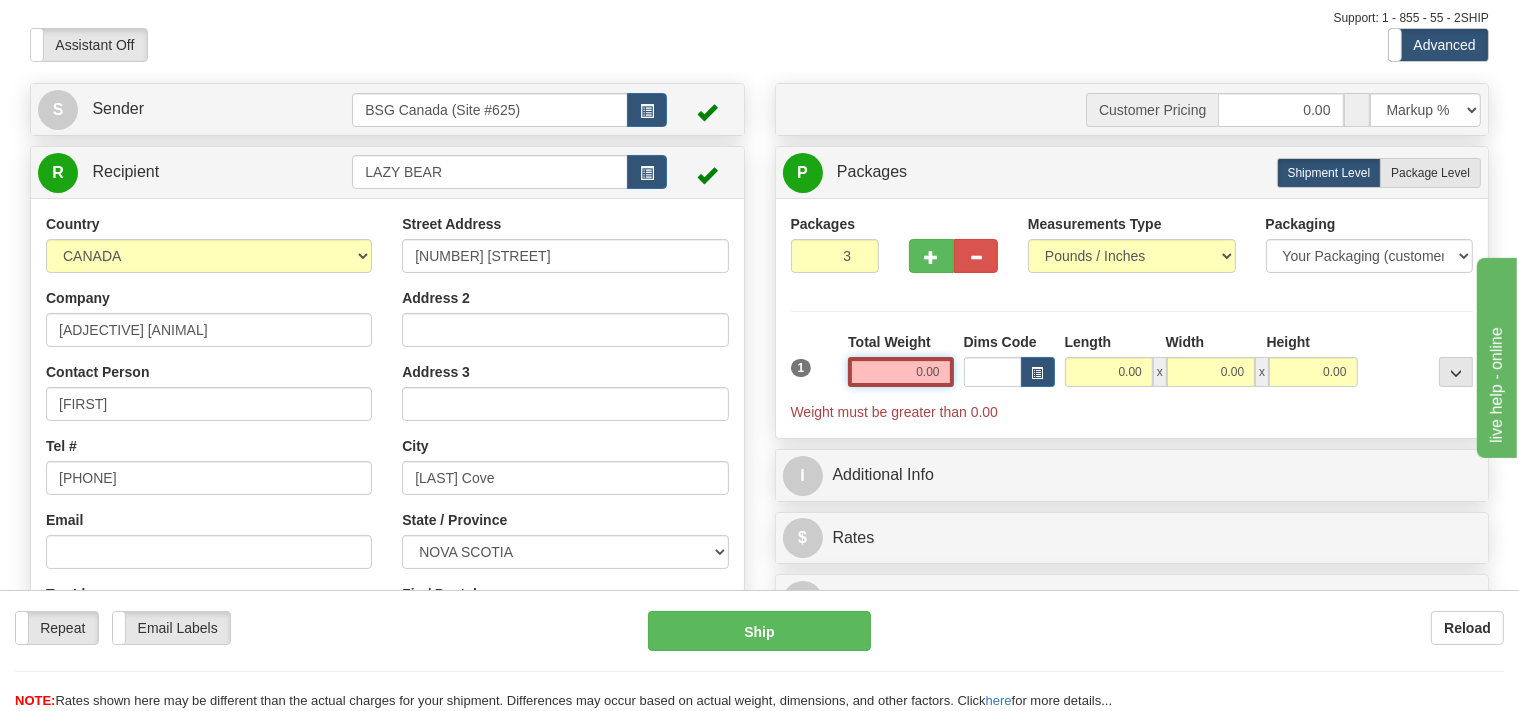 click on "0.00" at bounding box center (900, 372) 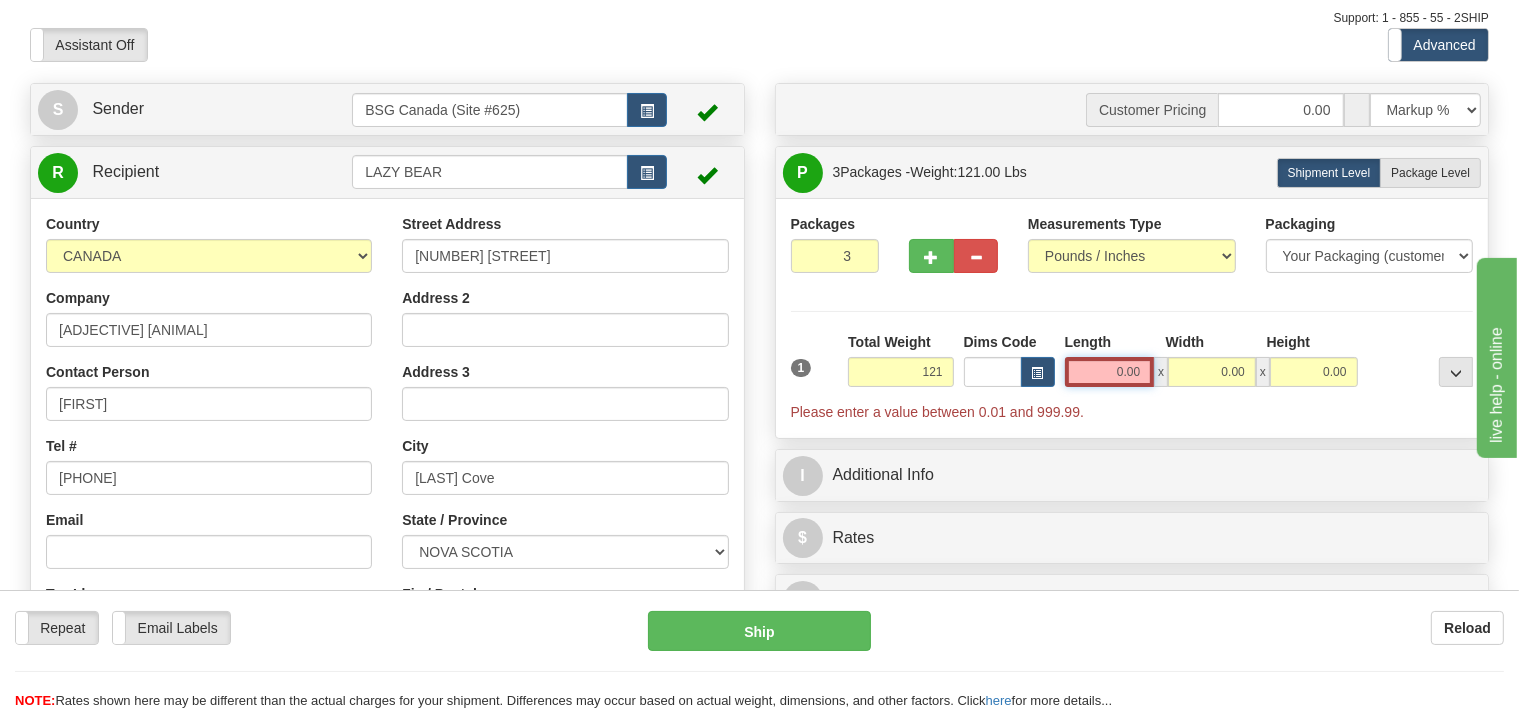 type on "121.00" 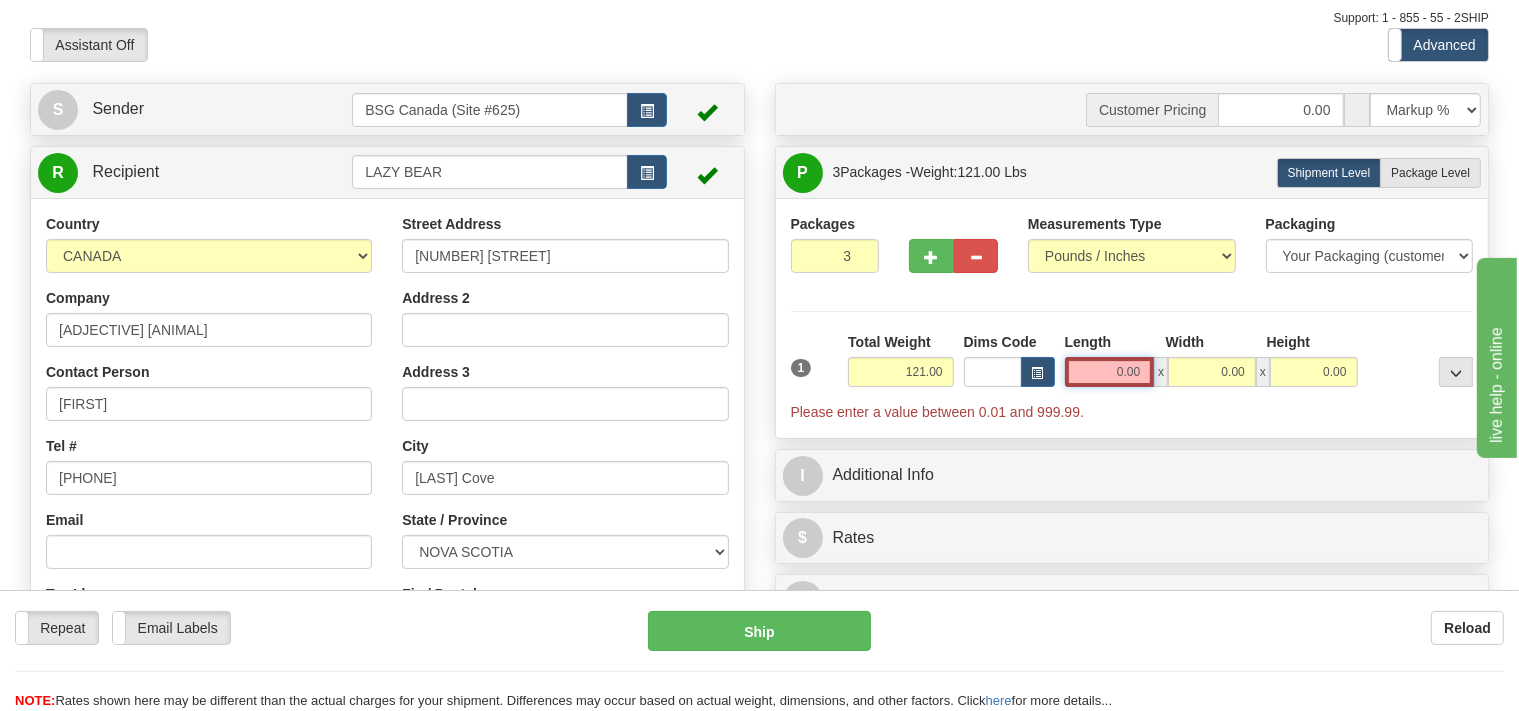 click on "0.00" at bounding box center (1110, 372) 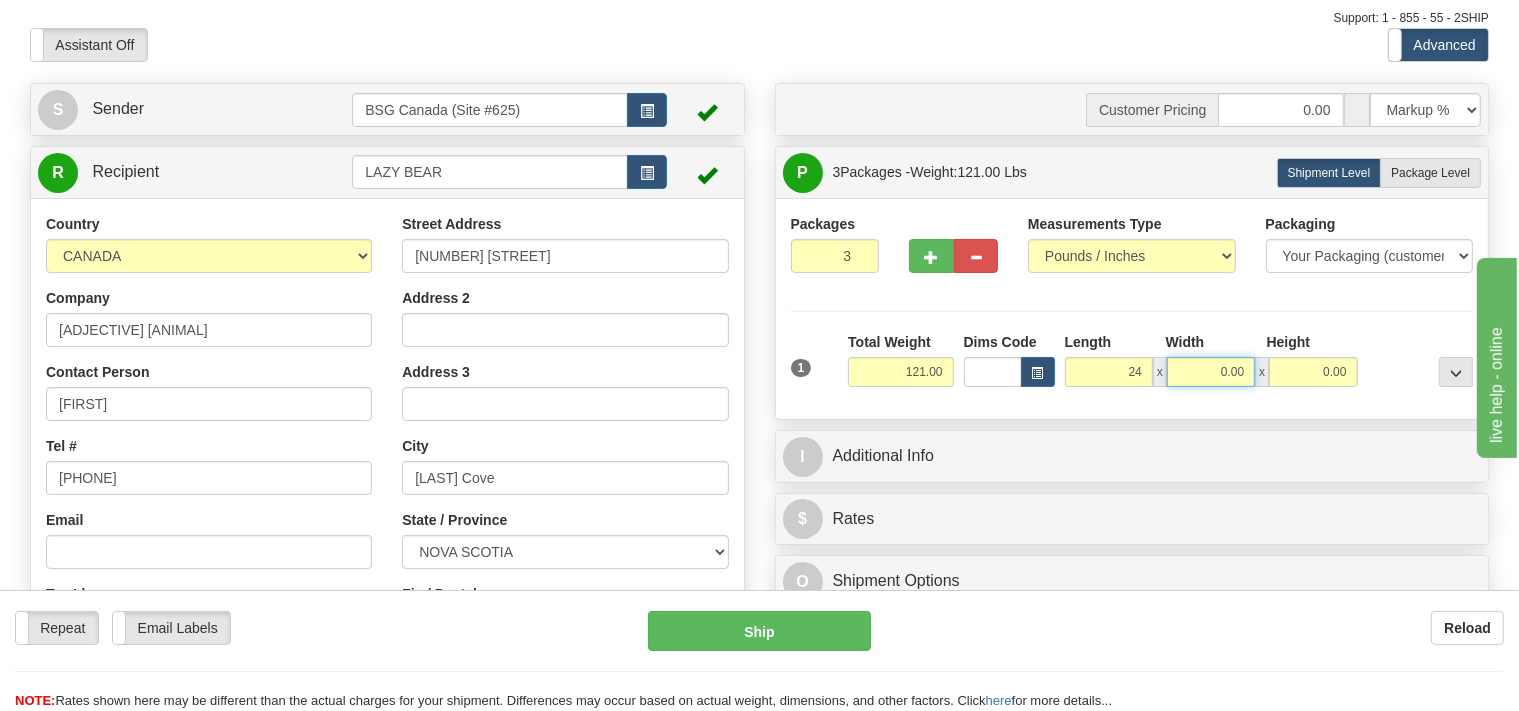 type on "24.00" 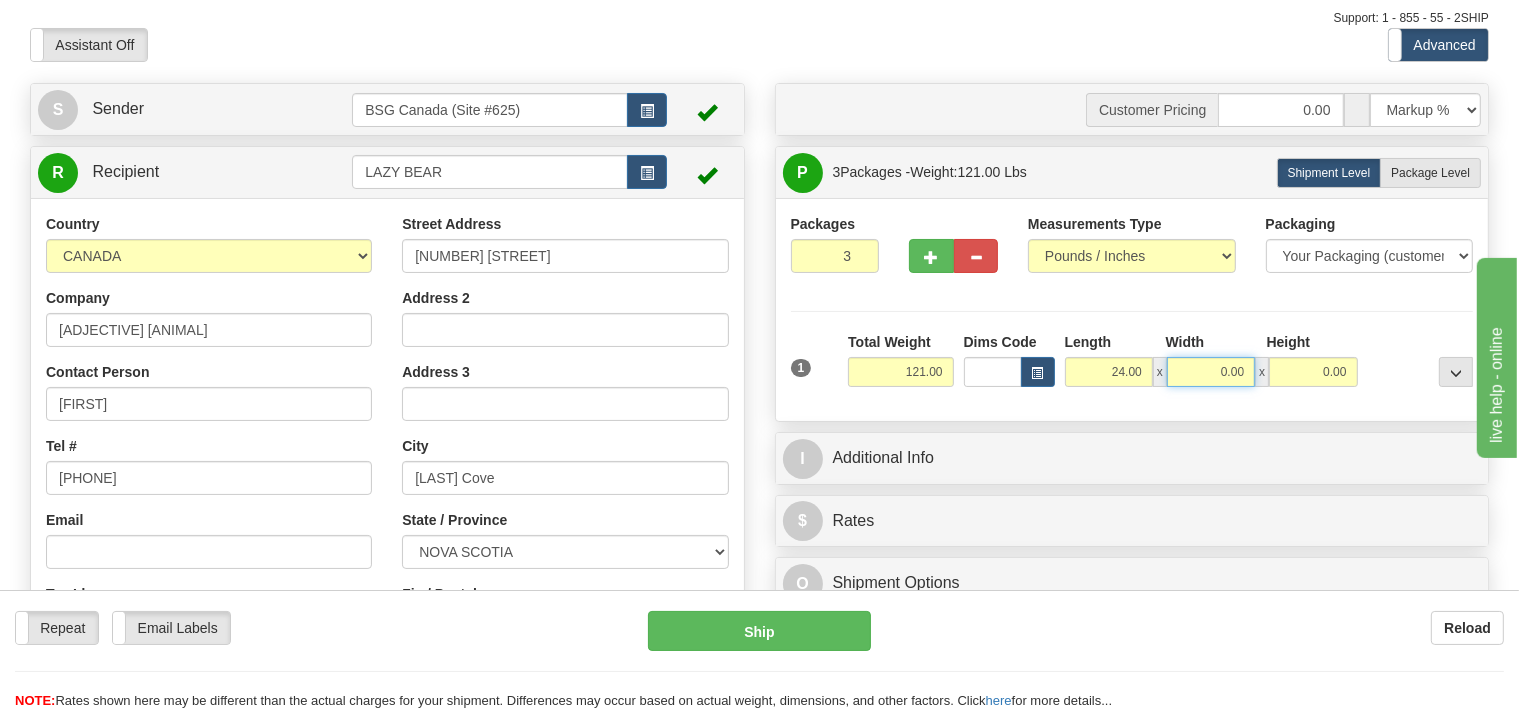 click on "0.00" at bounding box center (1211, 372) 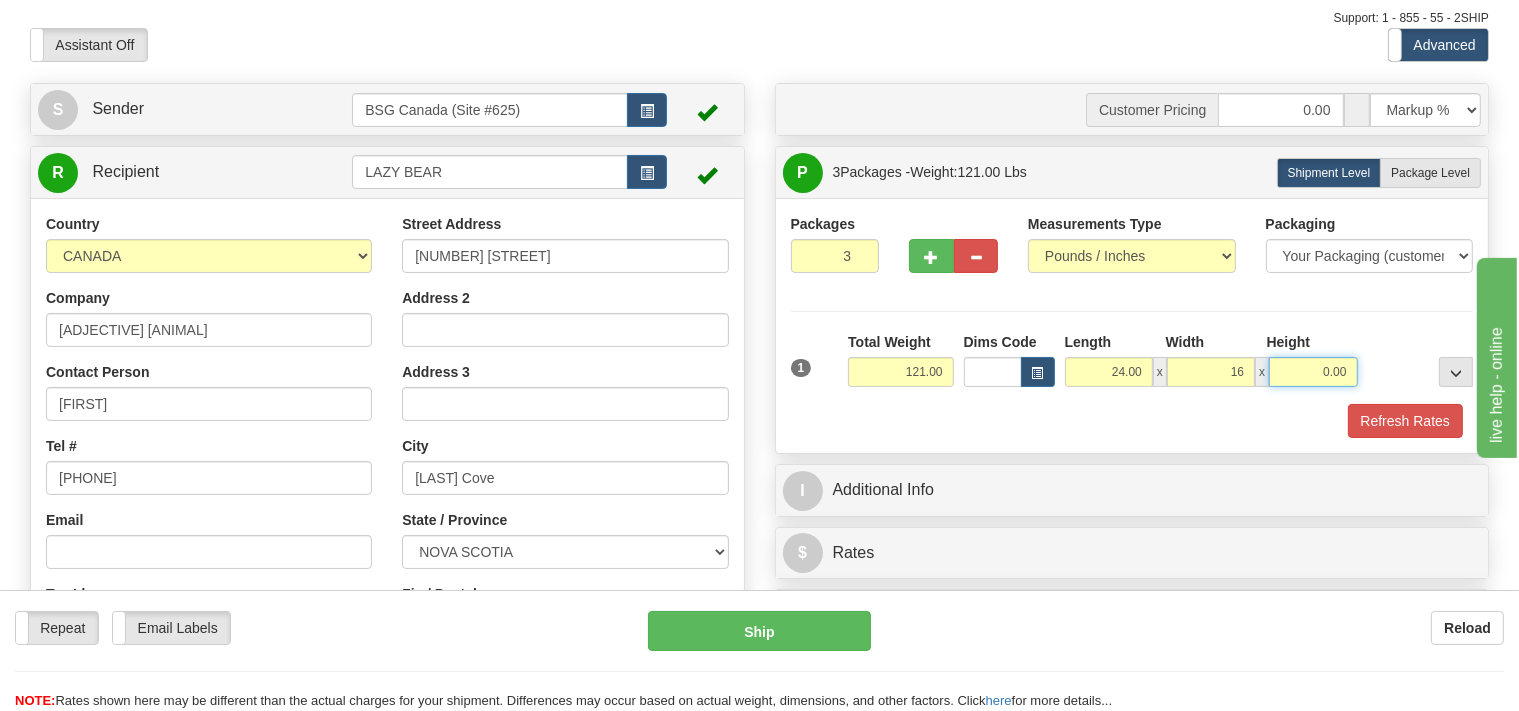 type on "16.00" 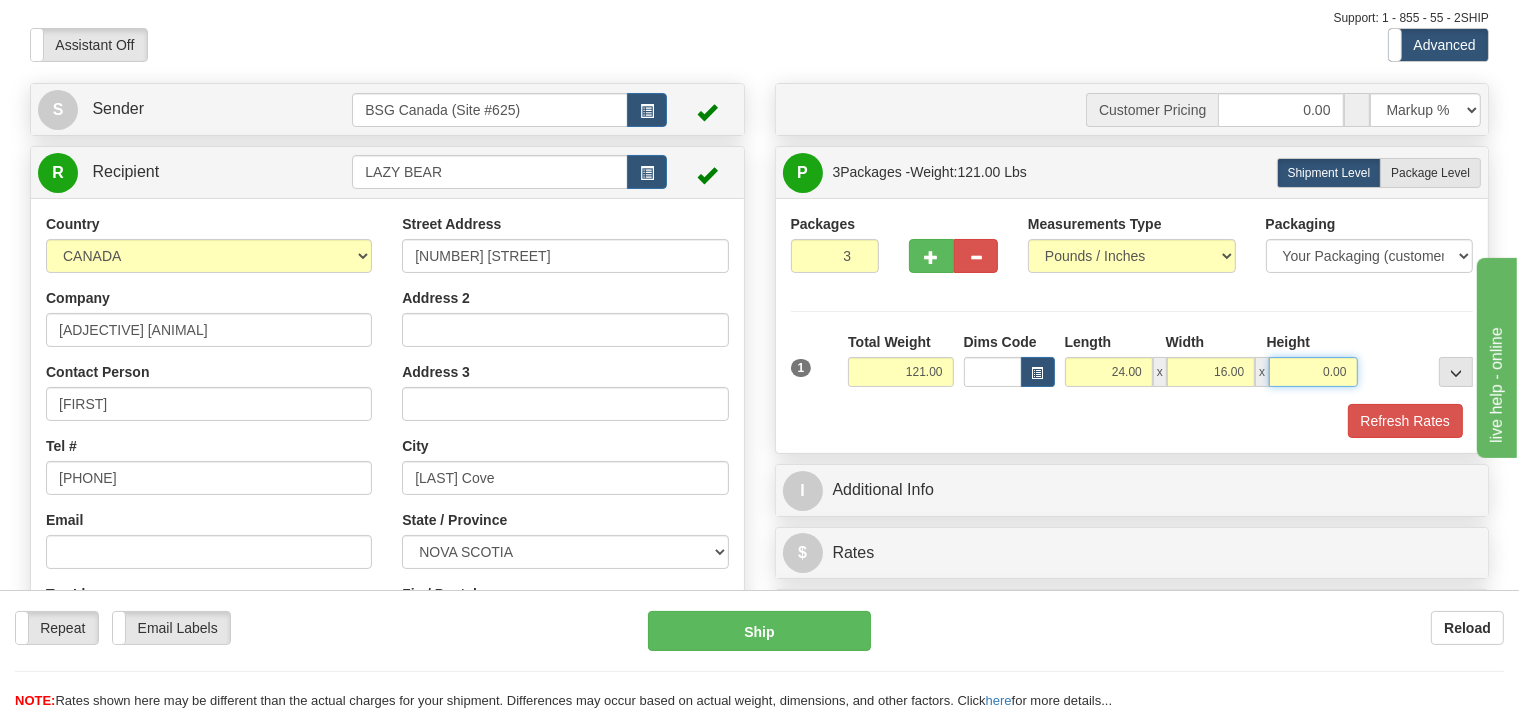 click on "0.00" at bounding box center (1313, 372) 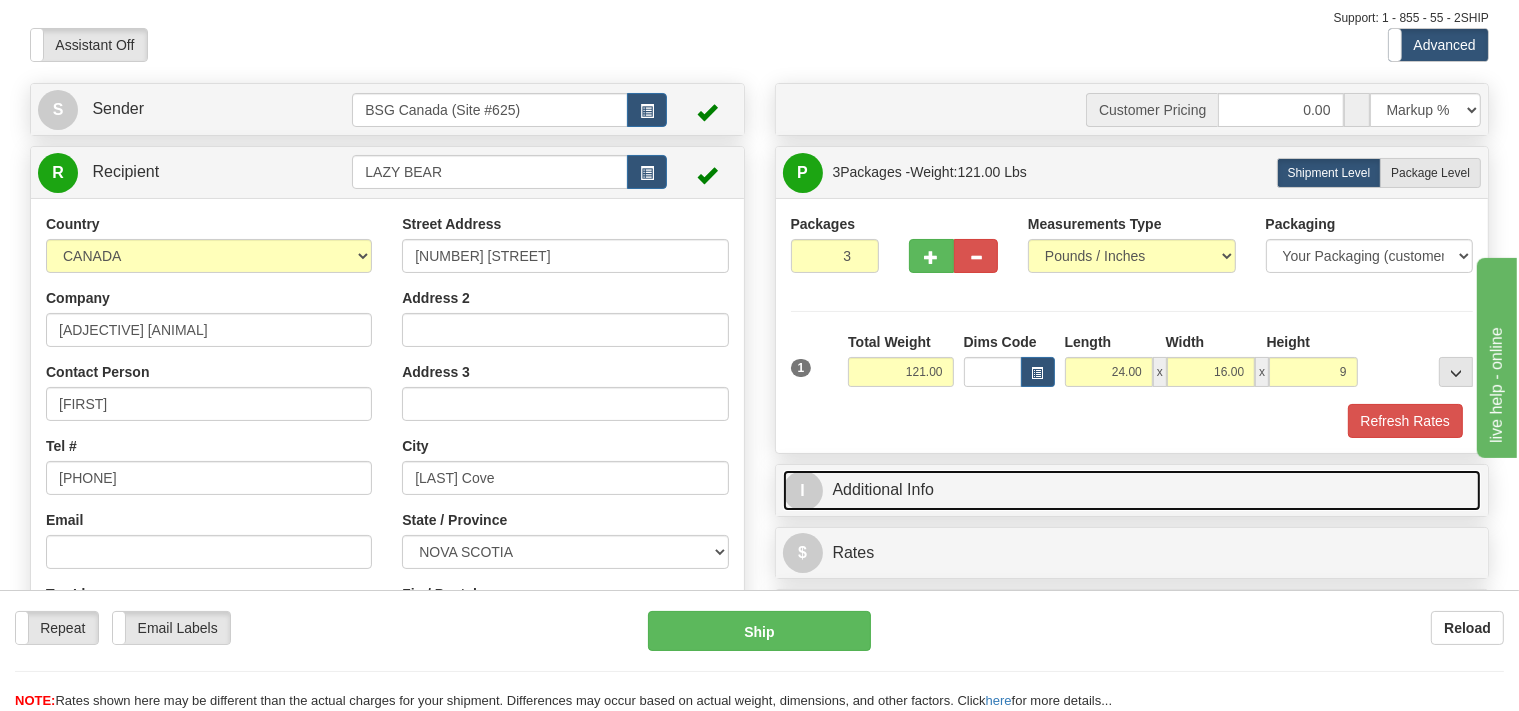 type on "9.00" 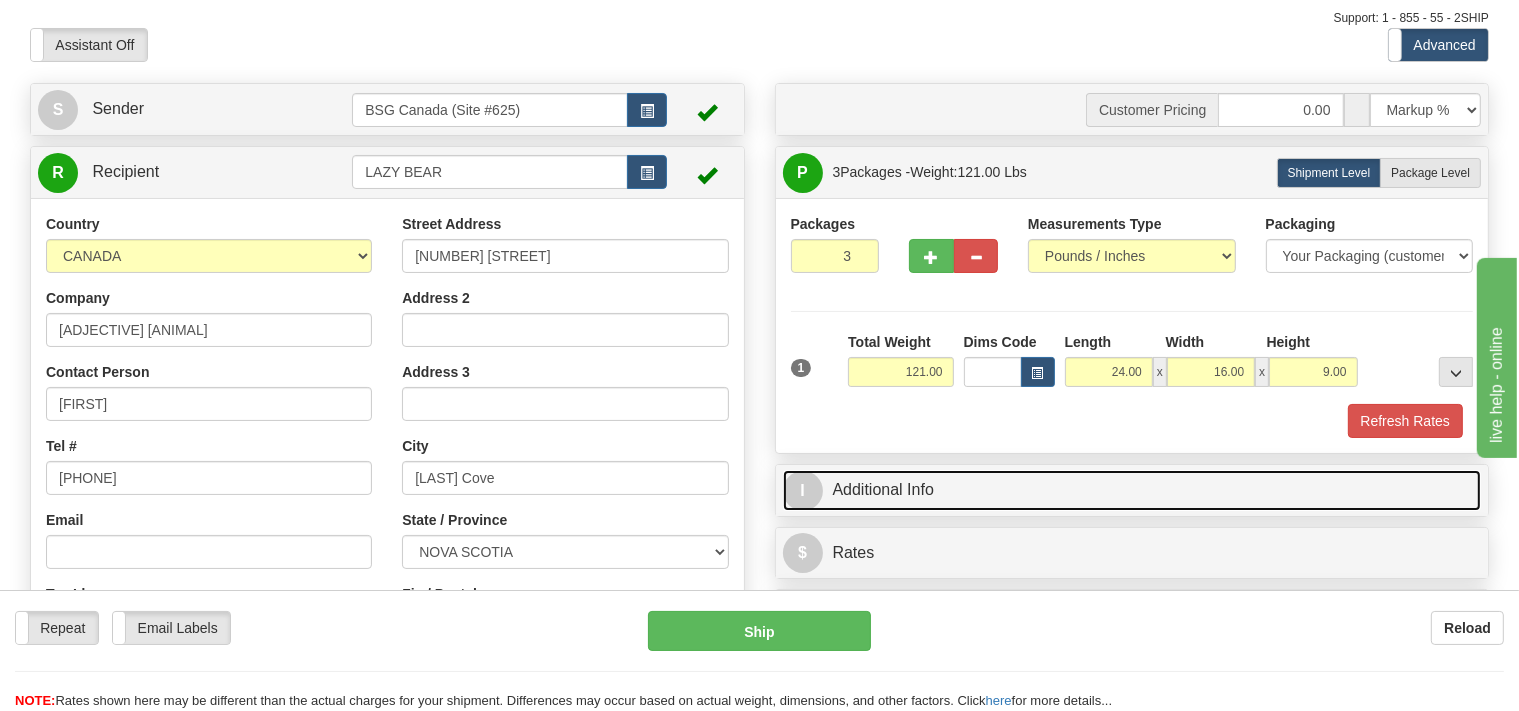 click on "I Additional Info" at bounding box center (1132, 490) 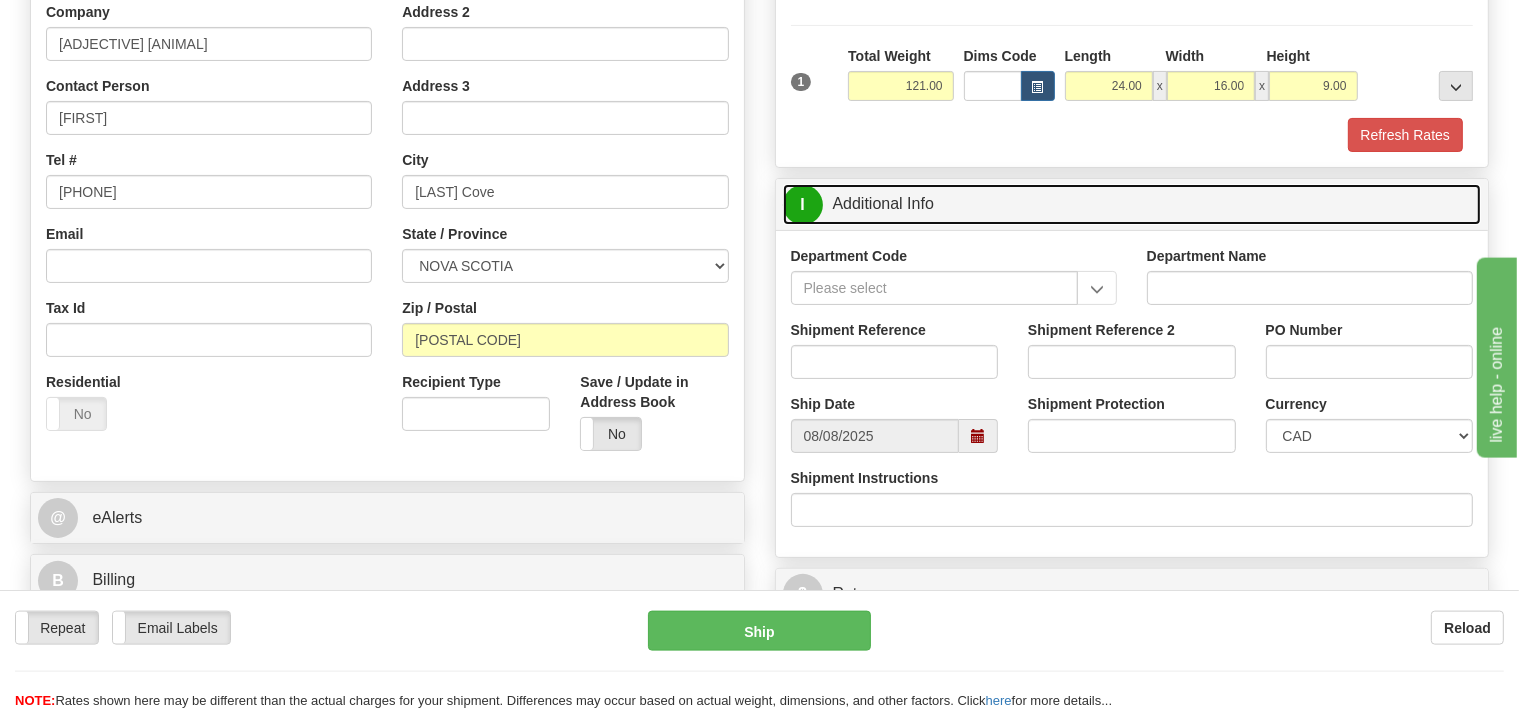 scroll, scrollTop: 211, scrollLeft: 0, axis: vertical 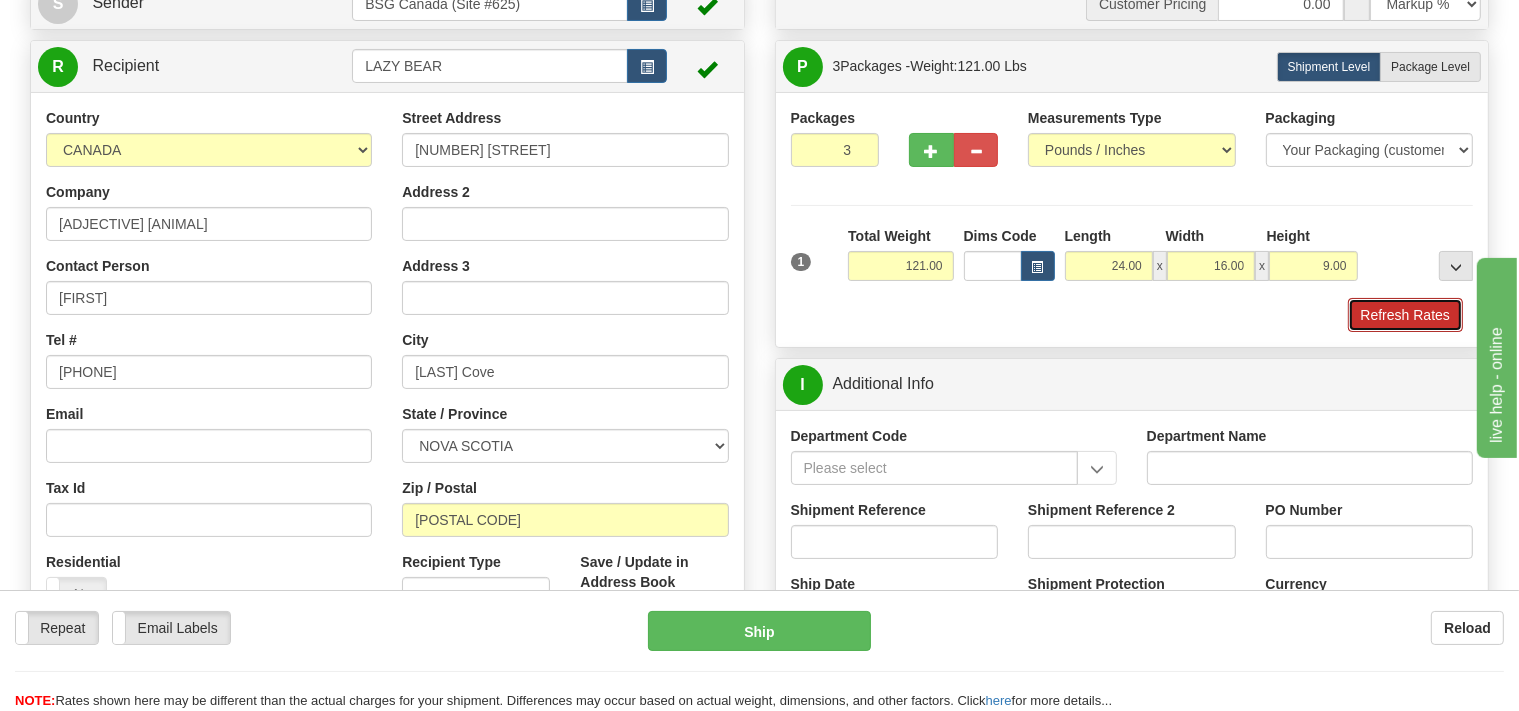 click on "Refresh Rates" at bounding box center (1405, 315) 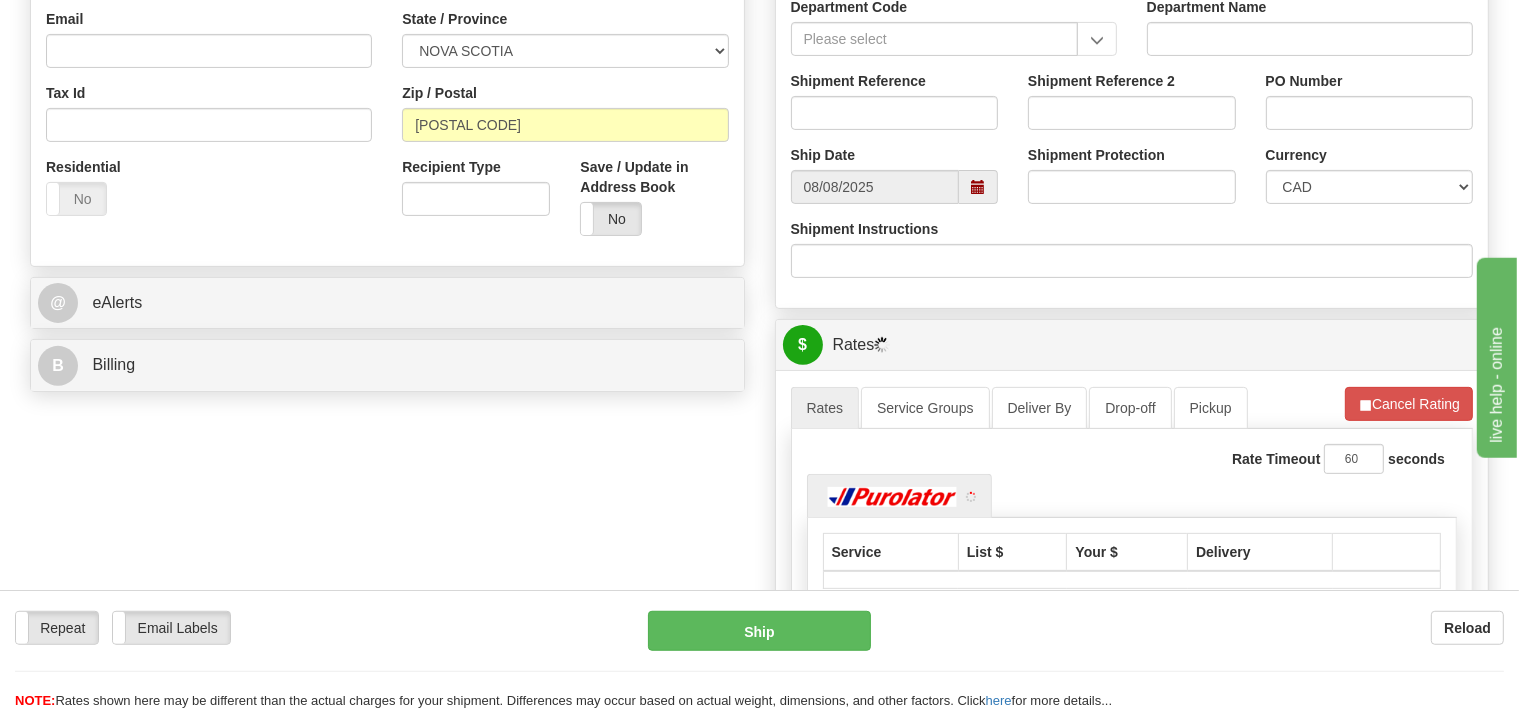 scroll, scrollTop: 633, scrollLeft: 0, axis: vertical 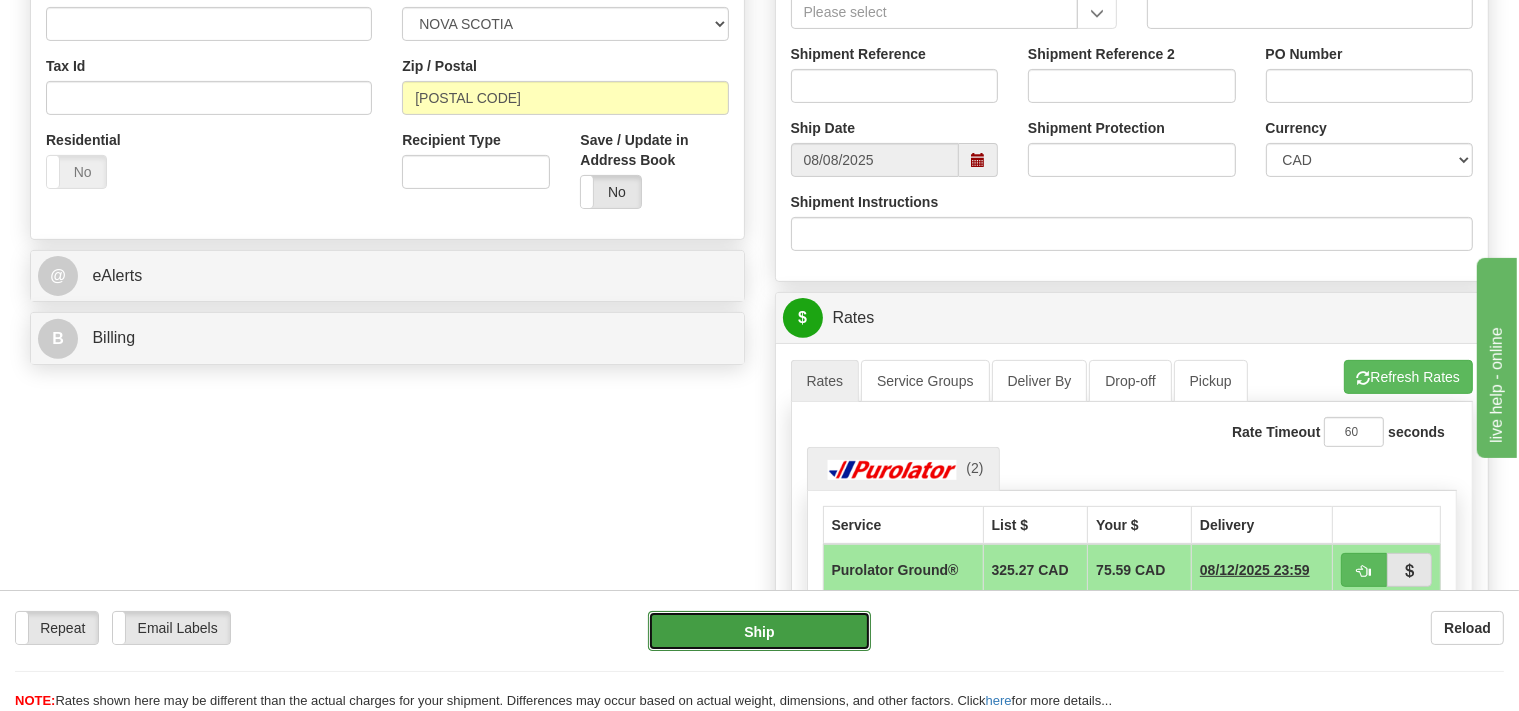 click on "Ship" at bounding box center (759, 631) 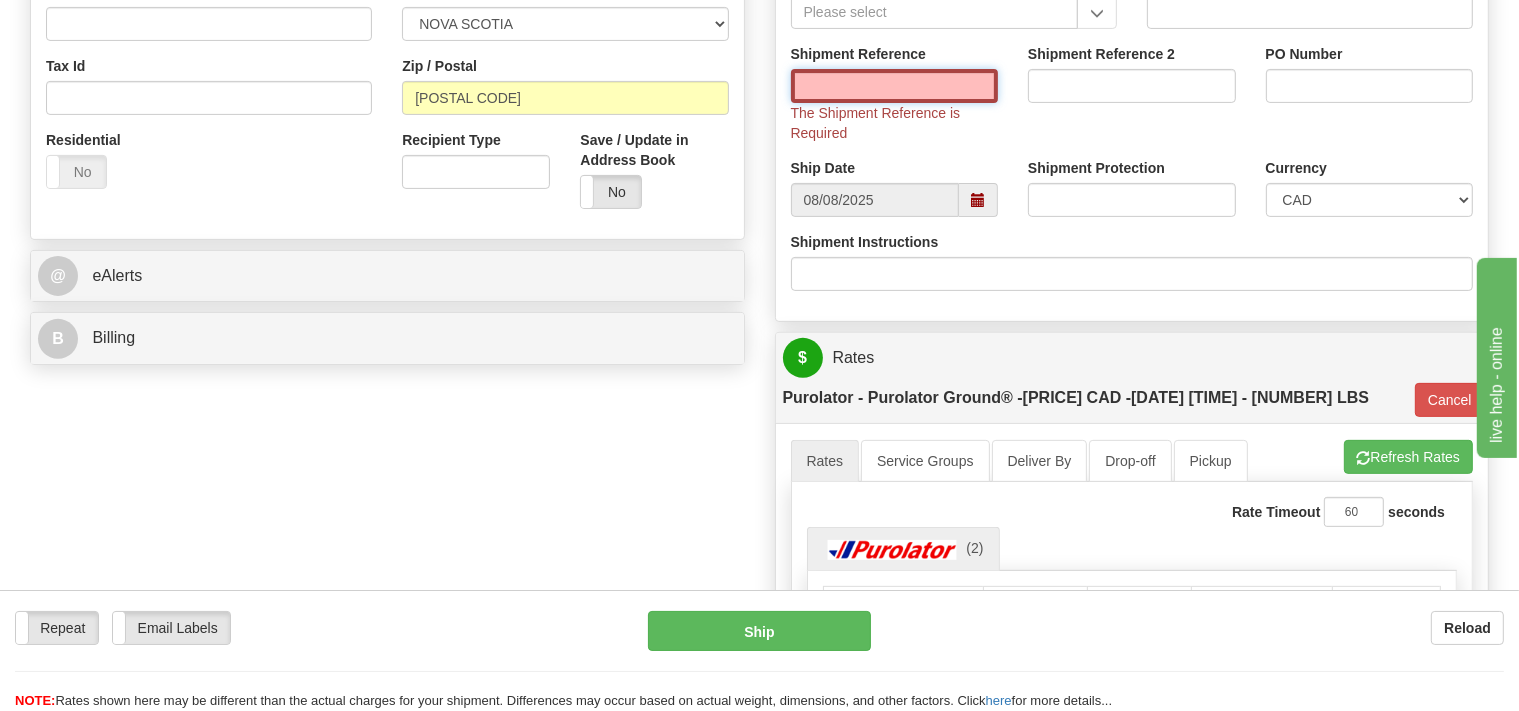 click on "Shipment Reference" at bounding box center (895, 86) 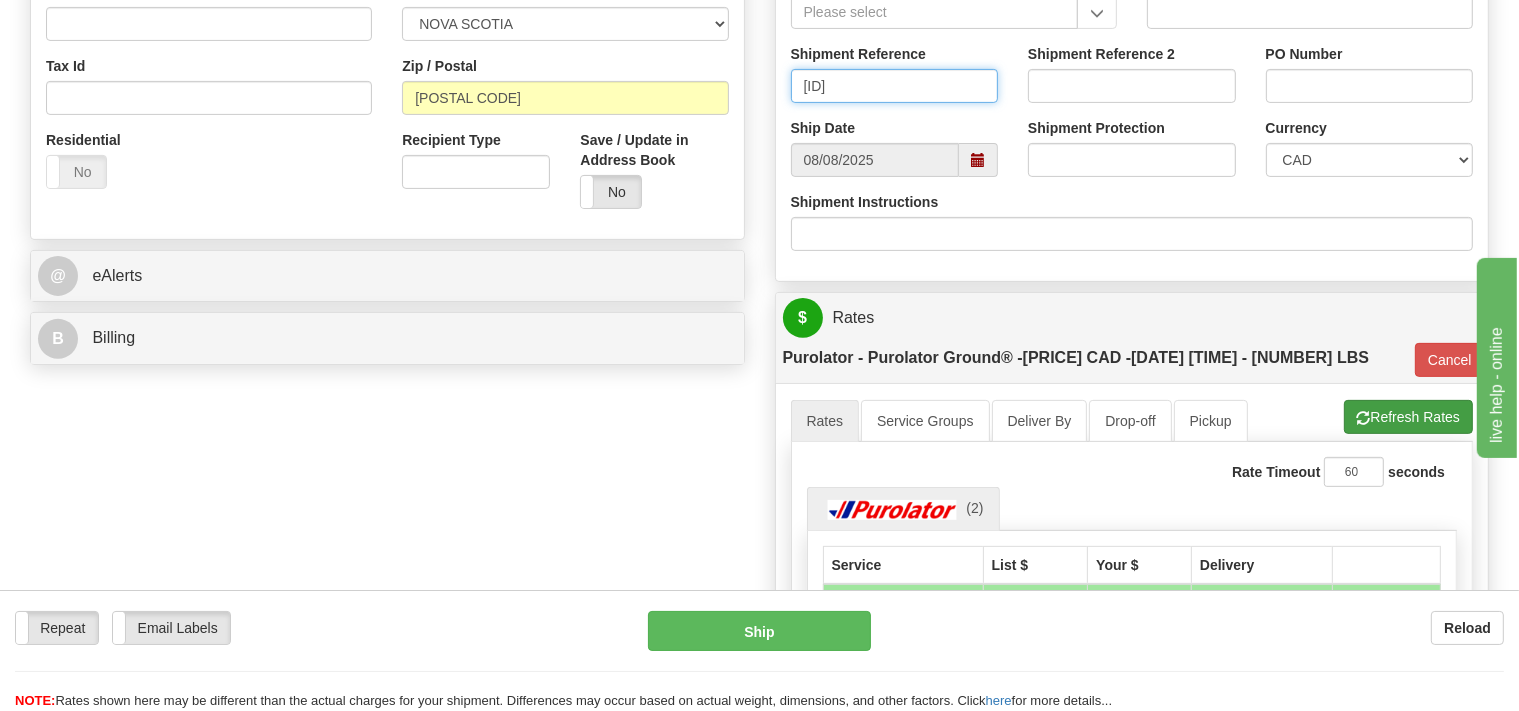 type on "[ID]" 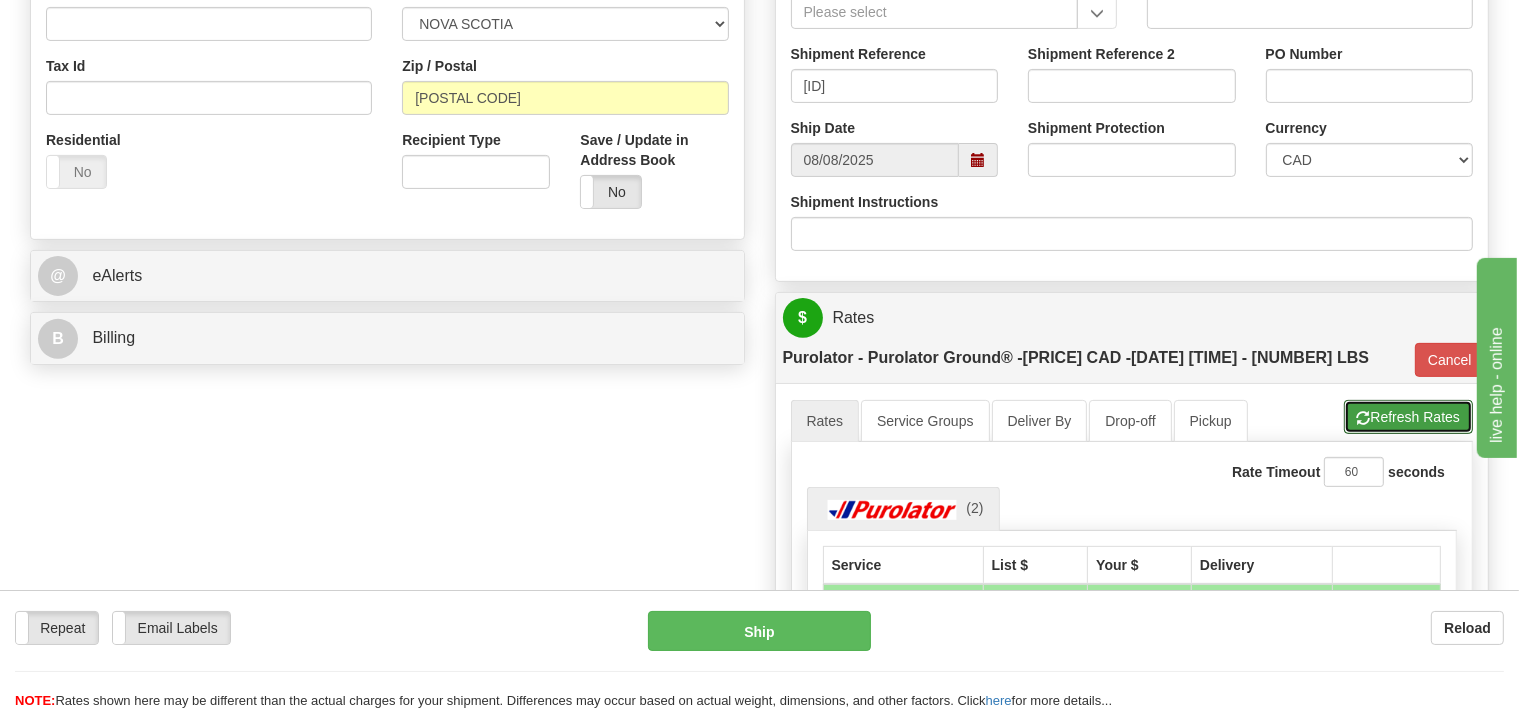 click on "Refresh Rates" at bounding box center [1408, 417] 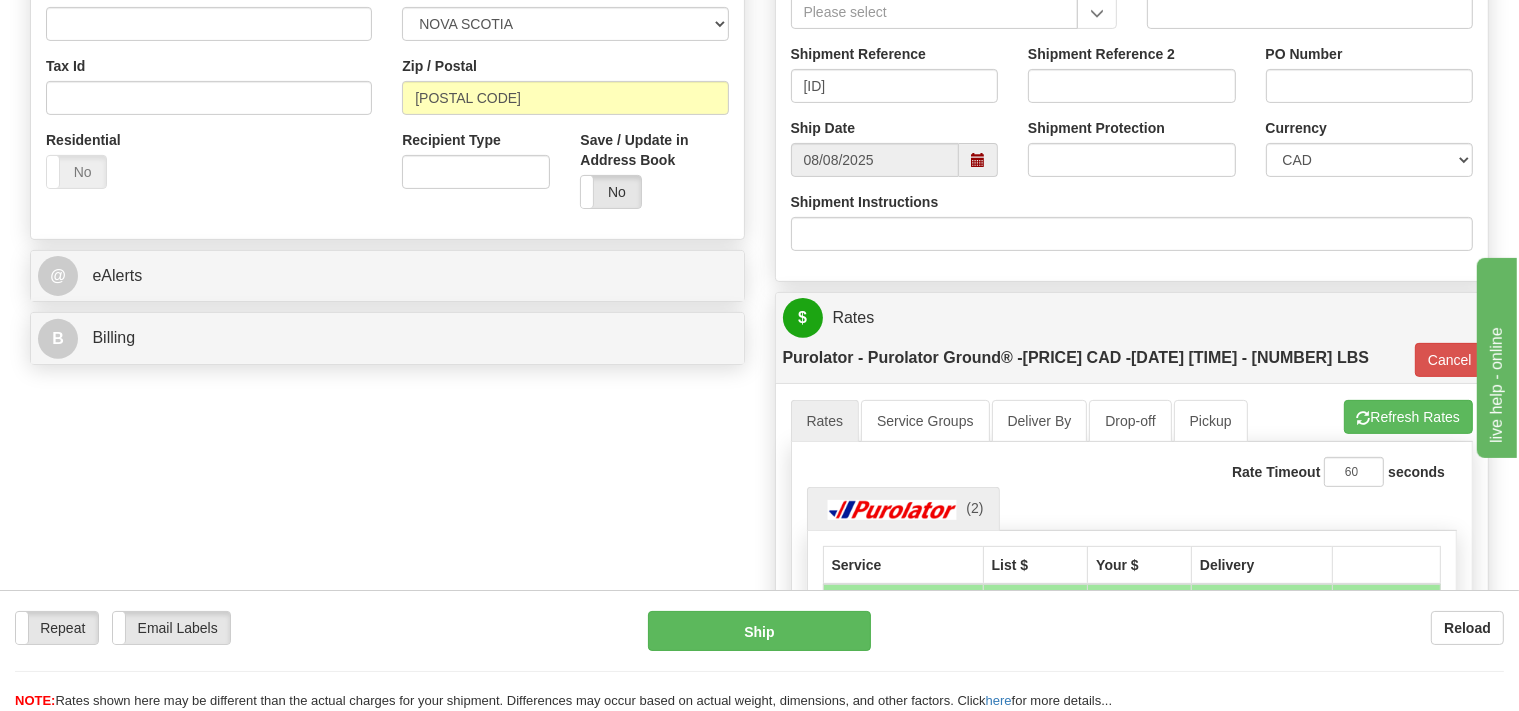 type on "260" 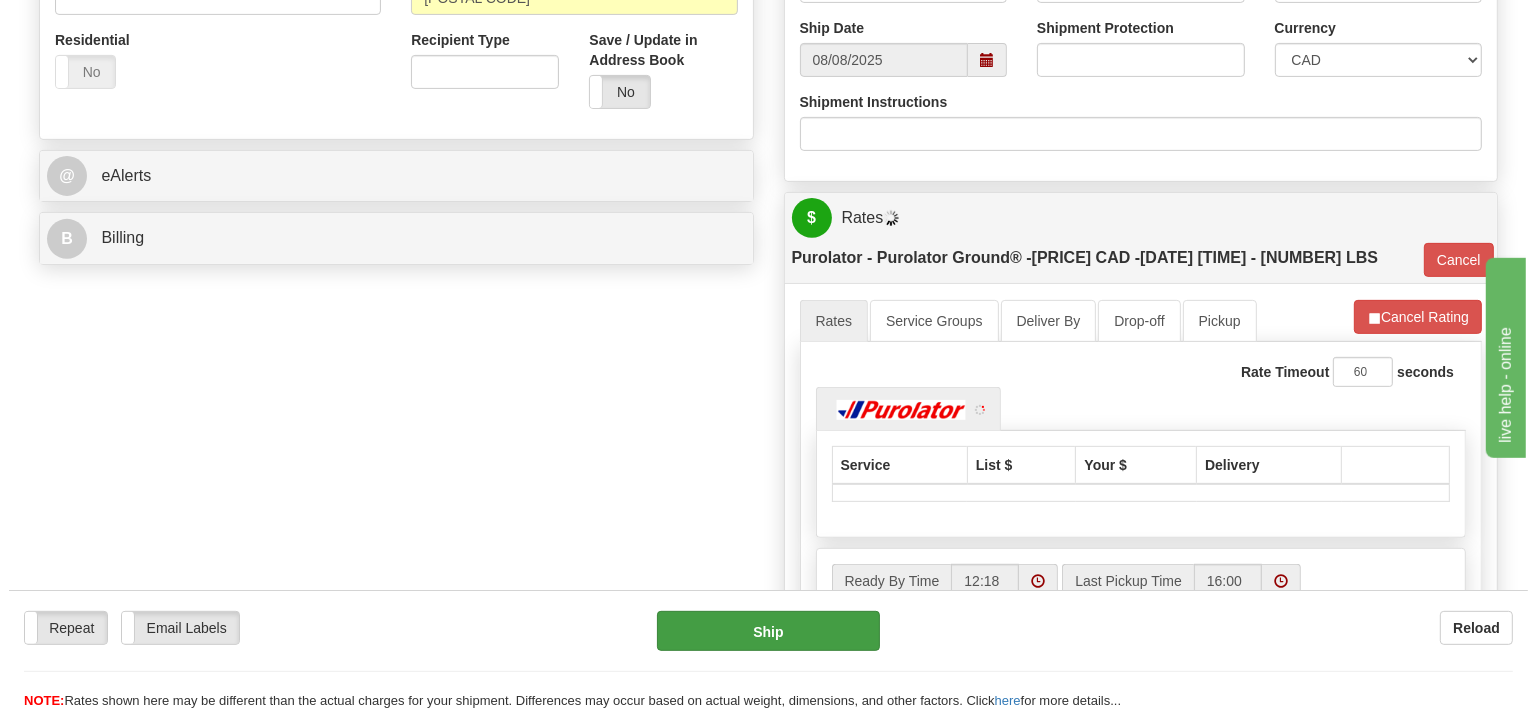 scroll, scrollTop: 844, scrollLeft: 0, axis: vertical 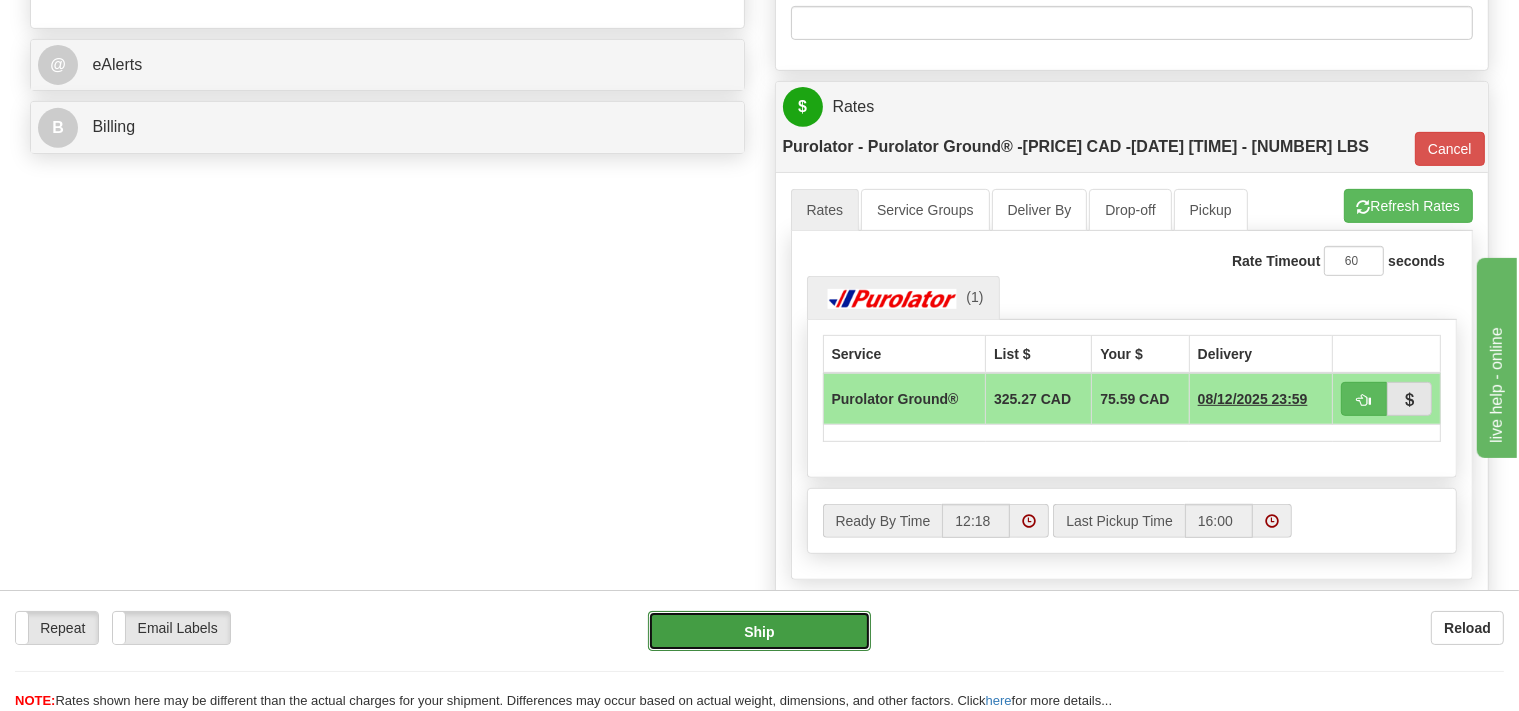 click on "Ship" at bounding box center (759, 631) 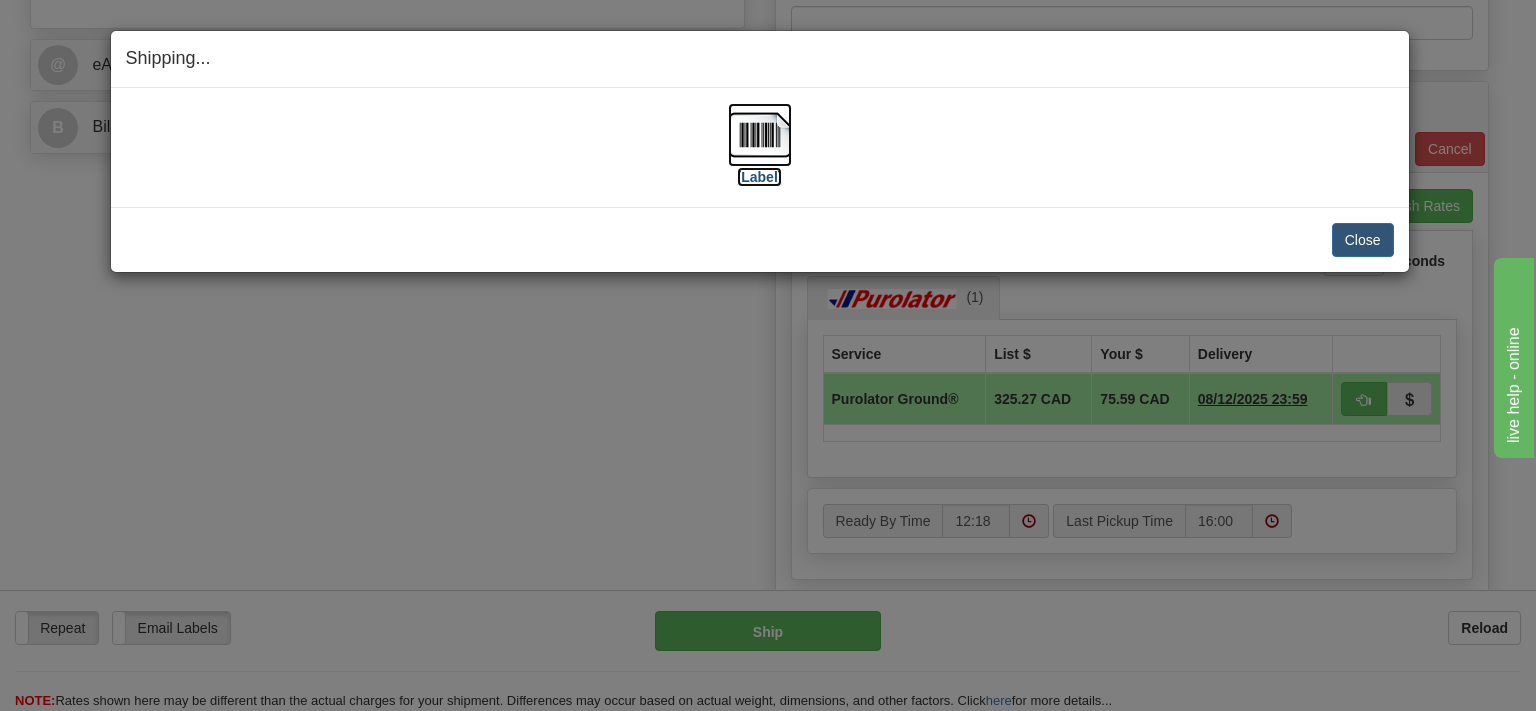 click at bounding box center (760, 135) 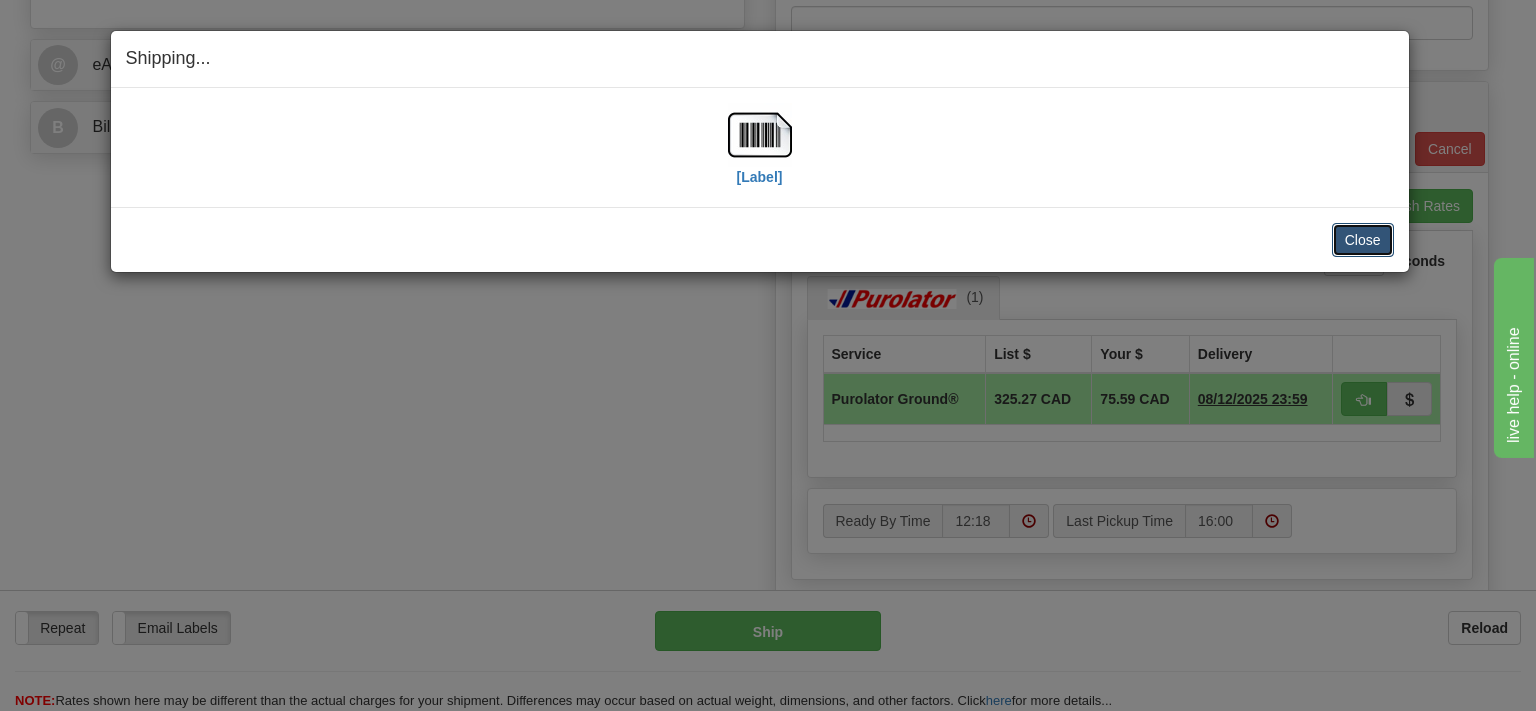 click on "Close" at bounding box center (1363, 240) 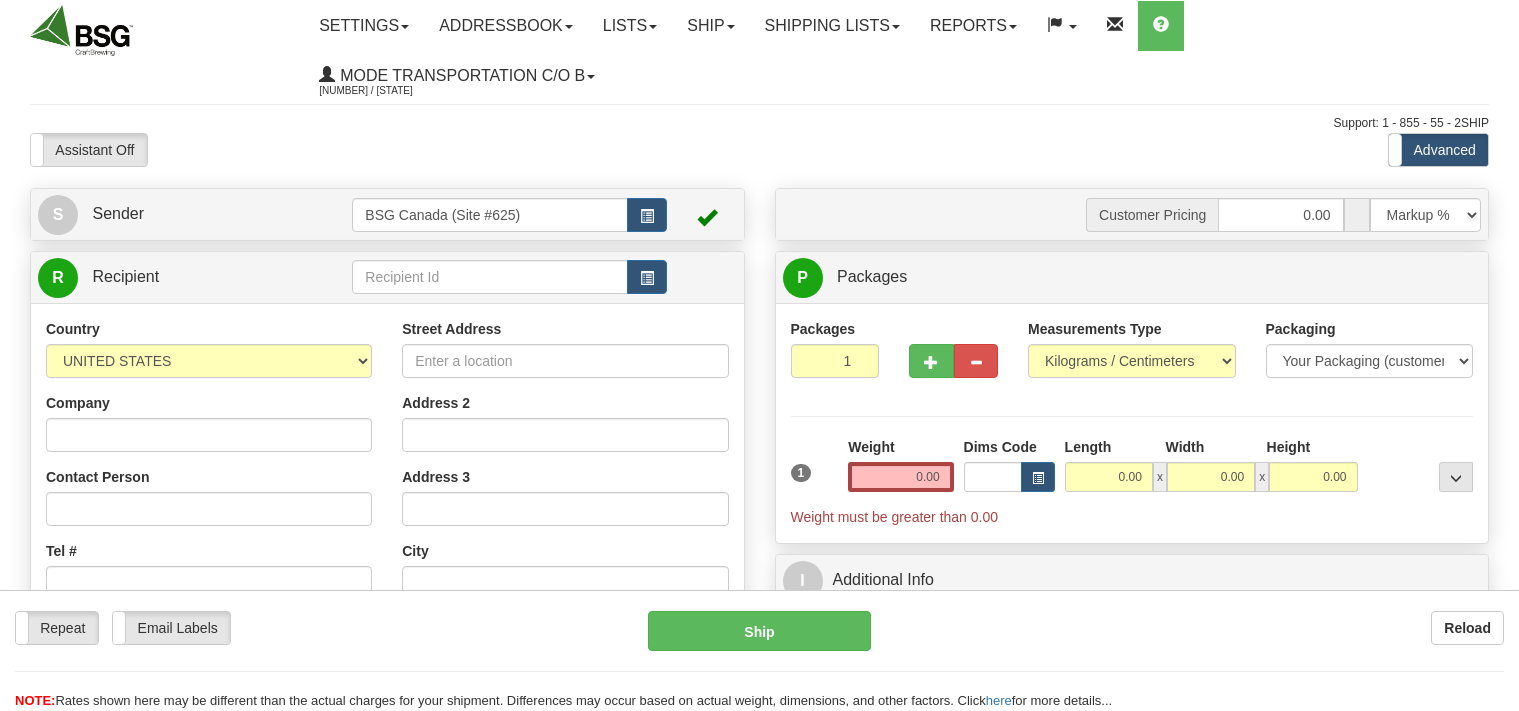 click at bounding box center [489, 277] 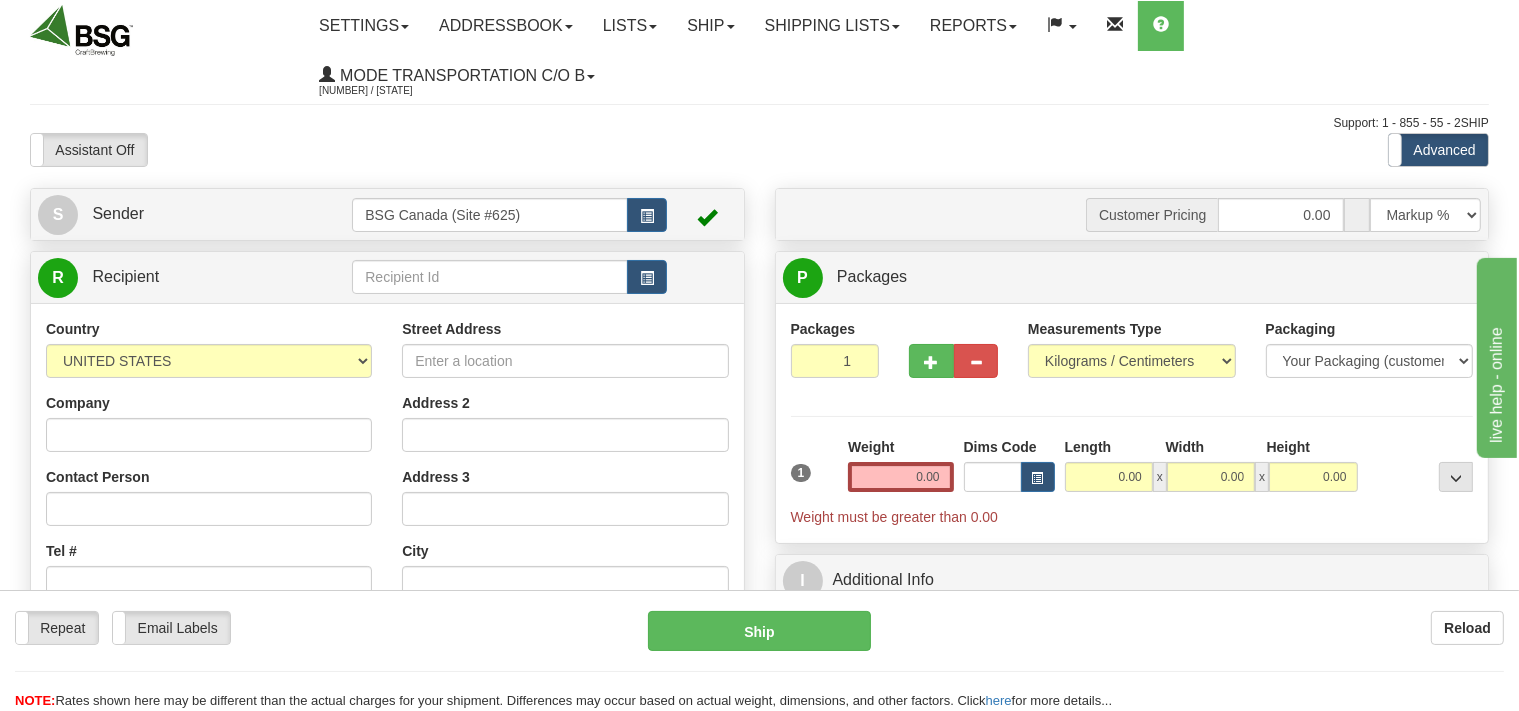 scroll, scrollTop: 0, scrollLeft: 0, axis: both 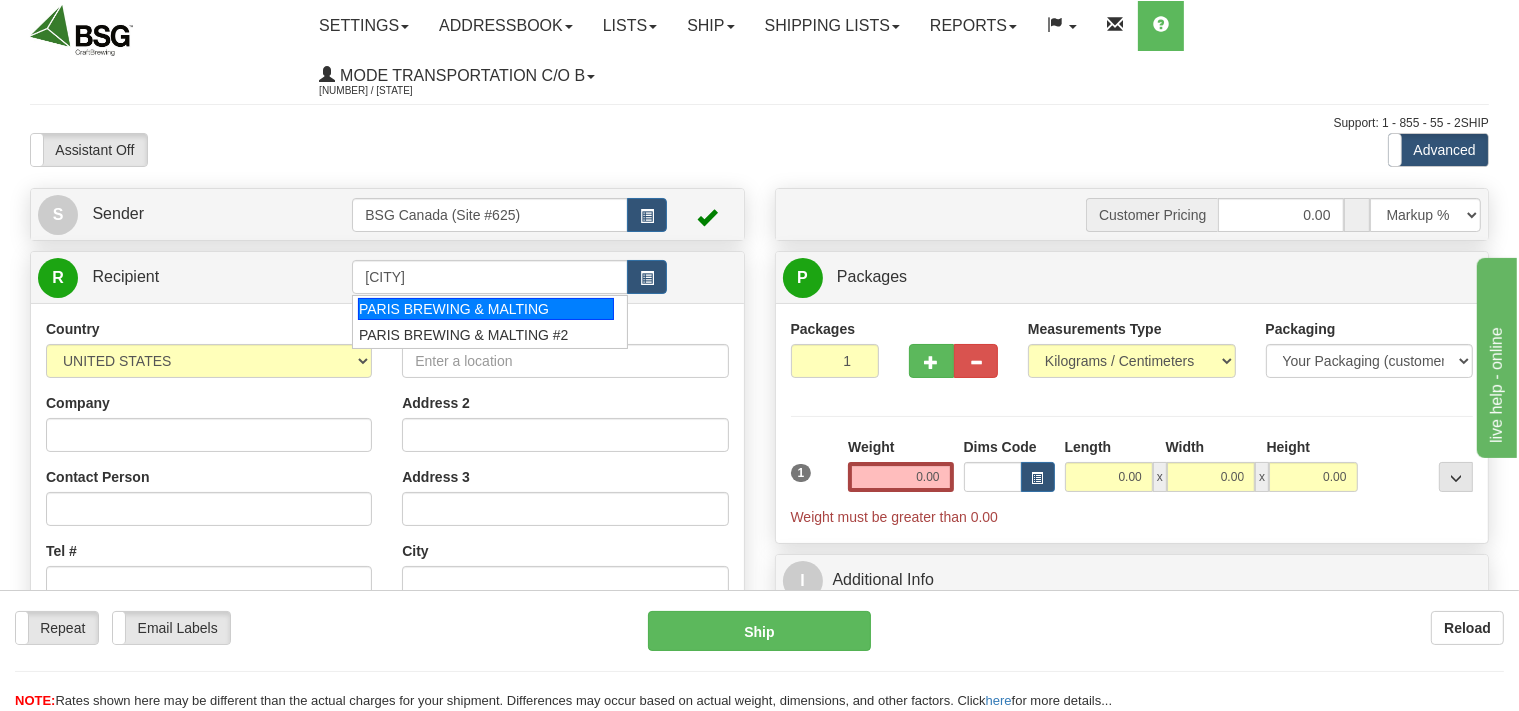 click on "PARIS BREWING & MALTING" at bounding box center [486, 309] 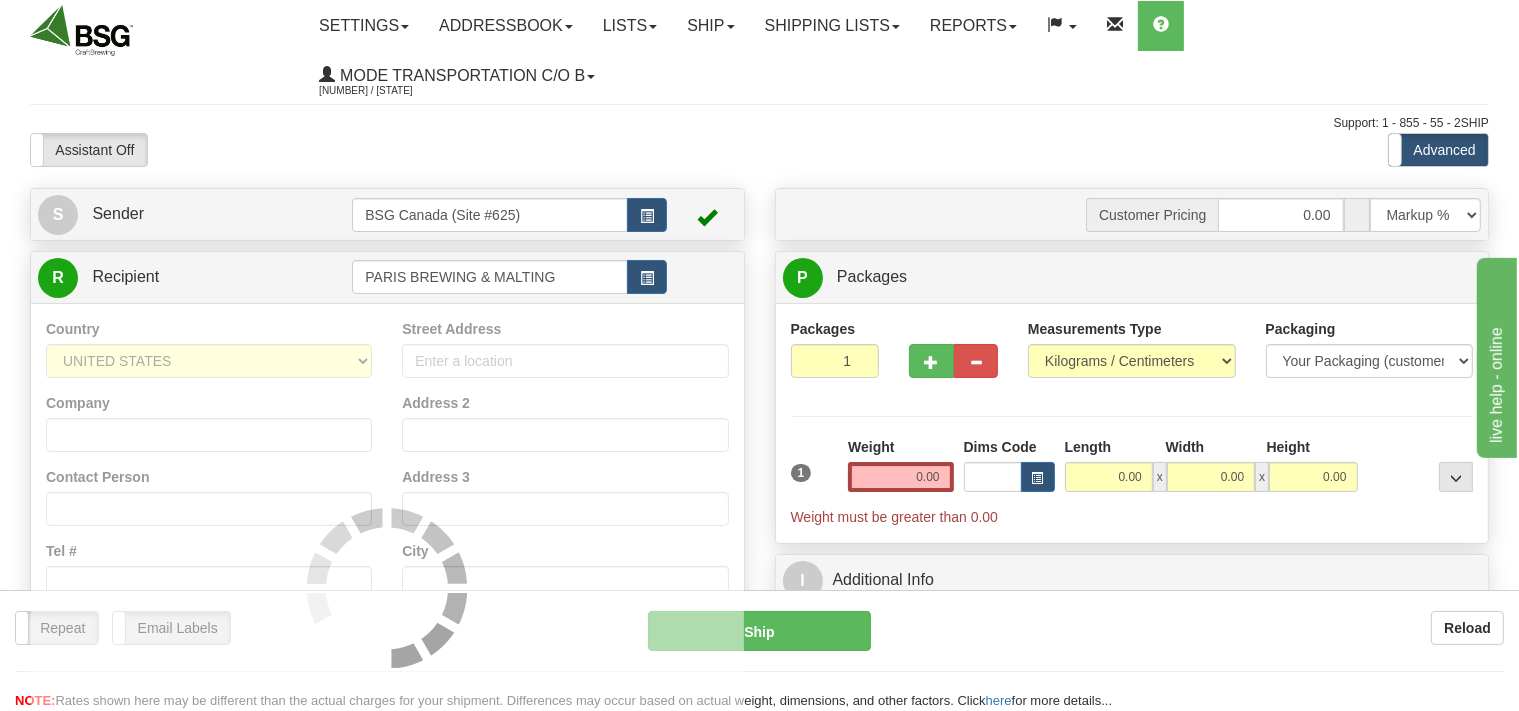 type on "PARIS BREWING & MALTING" 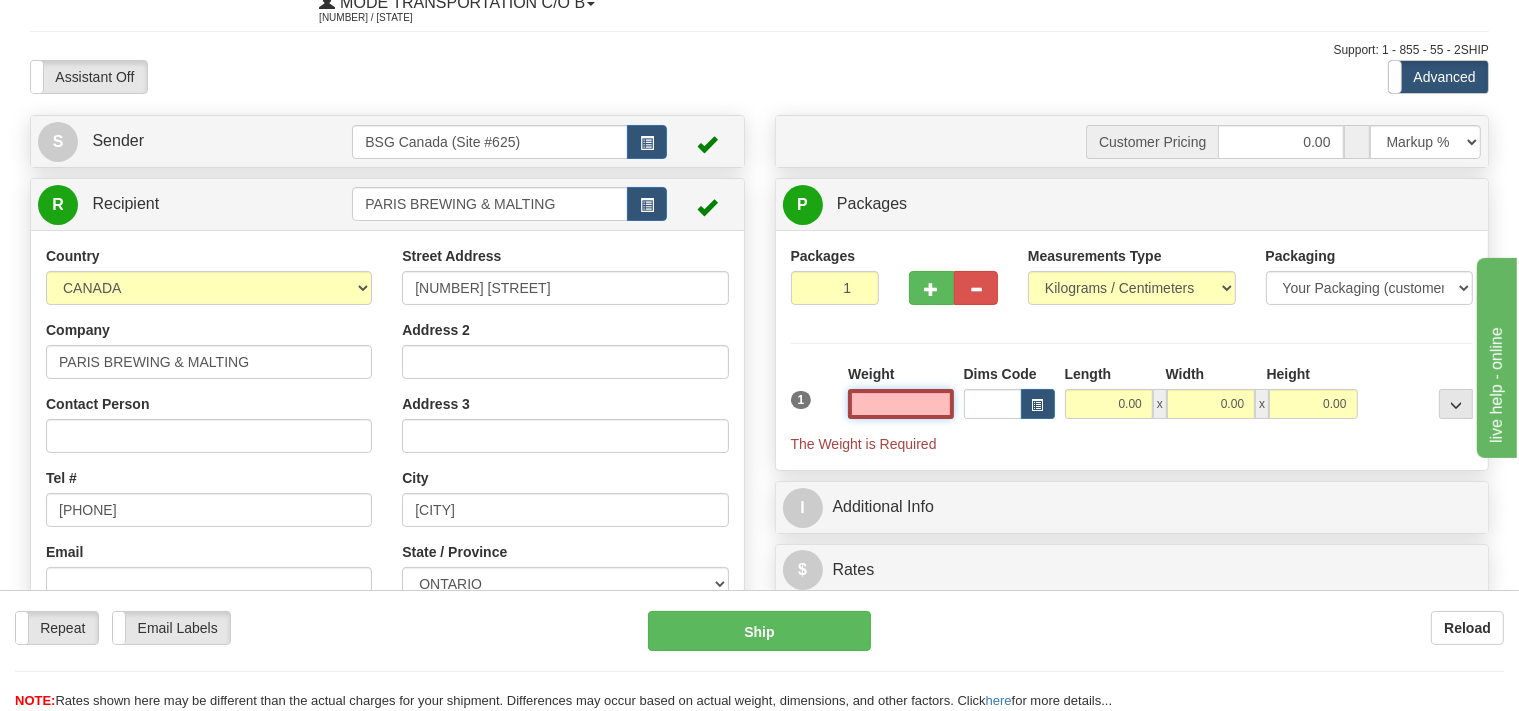 scroll, scrollTop: 105, scrollLeft: 0, axis: vertical 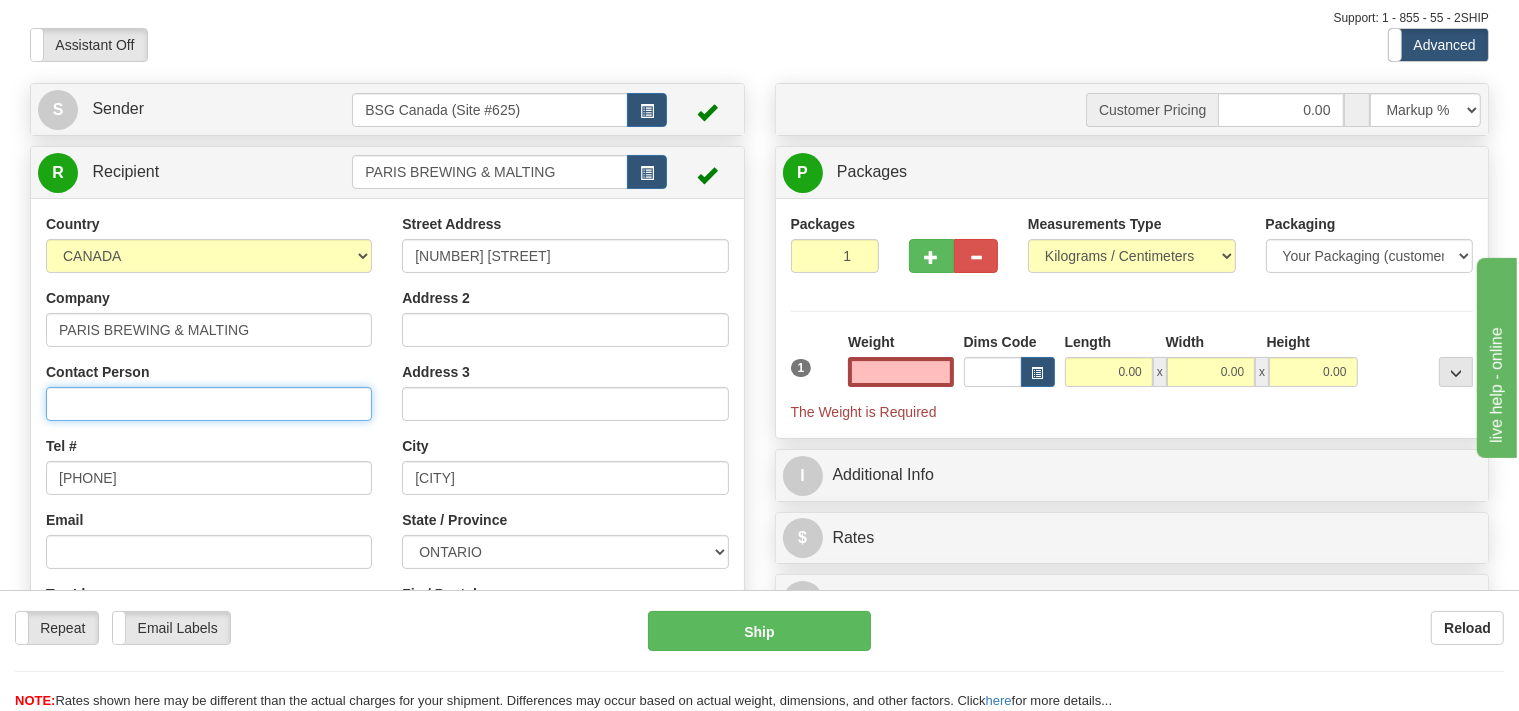 type on "0.00" 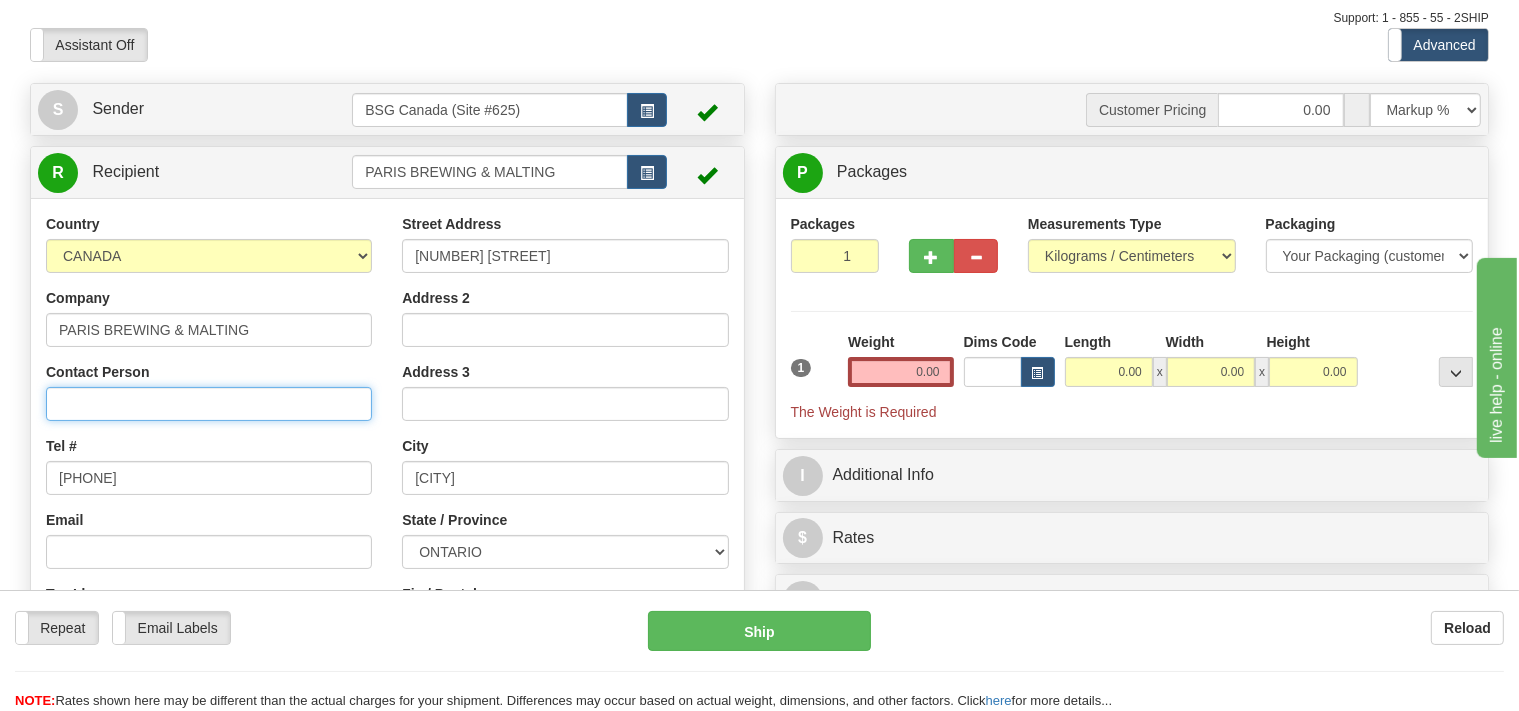 click on "Contact Person" at bounding box center (209, 404) 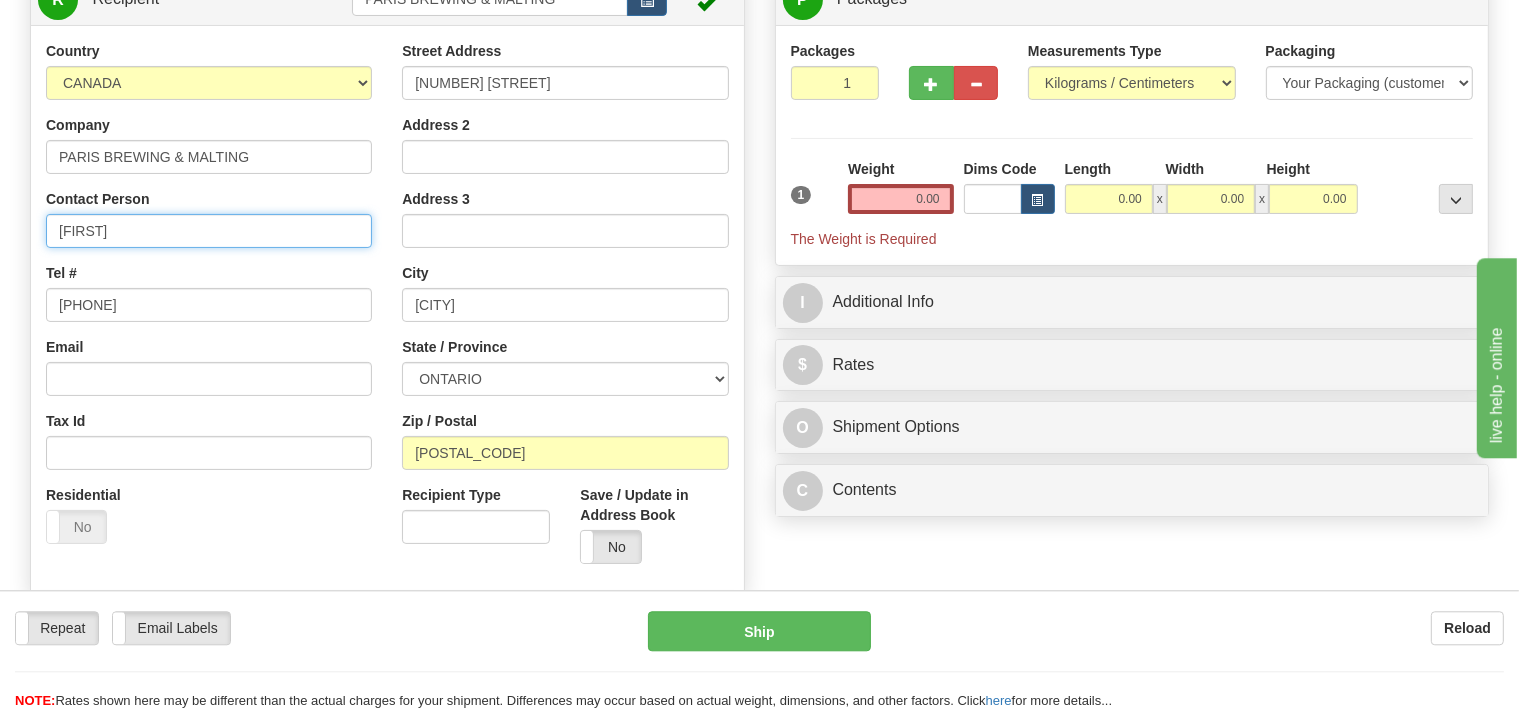 scroll, scrollTop: 316, scrollLeft: 0, axis: vertical 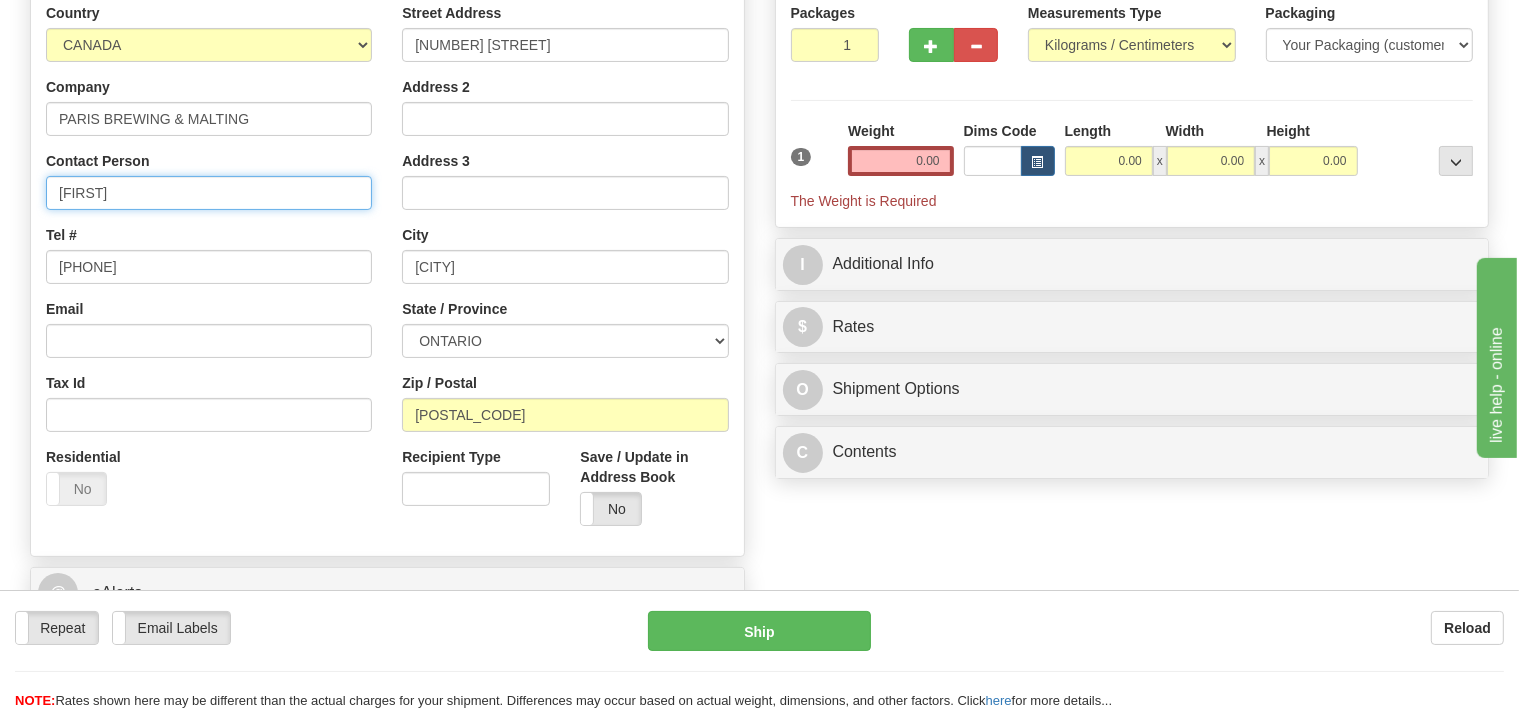 type on "Tobias" 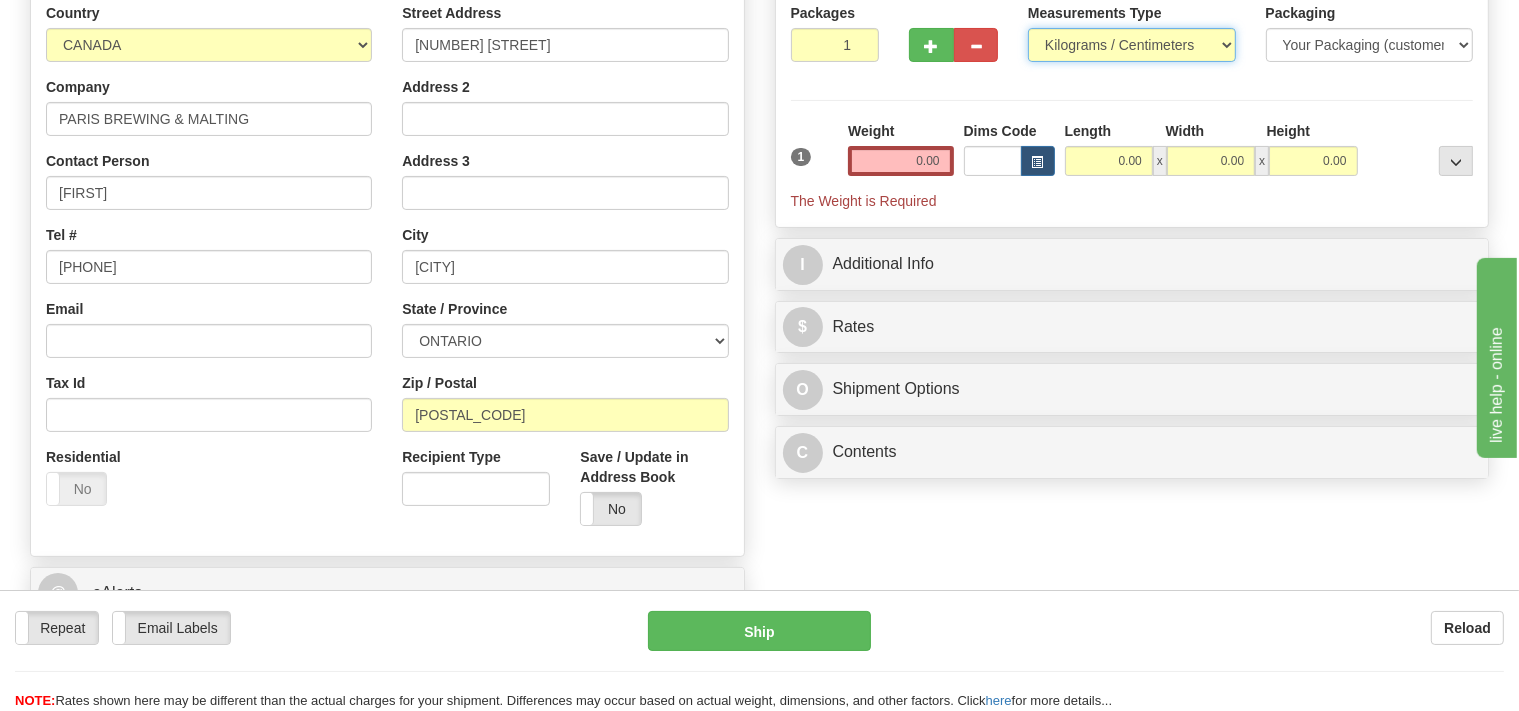 click on "Pounds / Inches
Kilograms / Centimeters" at bounding box center (1132, 45) 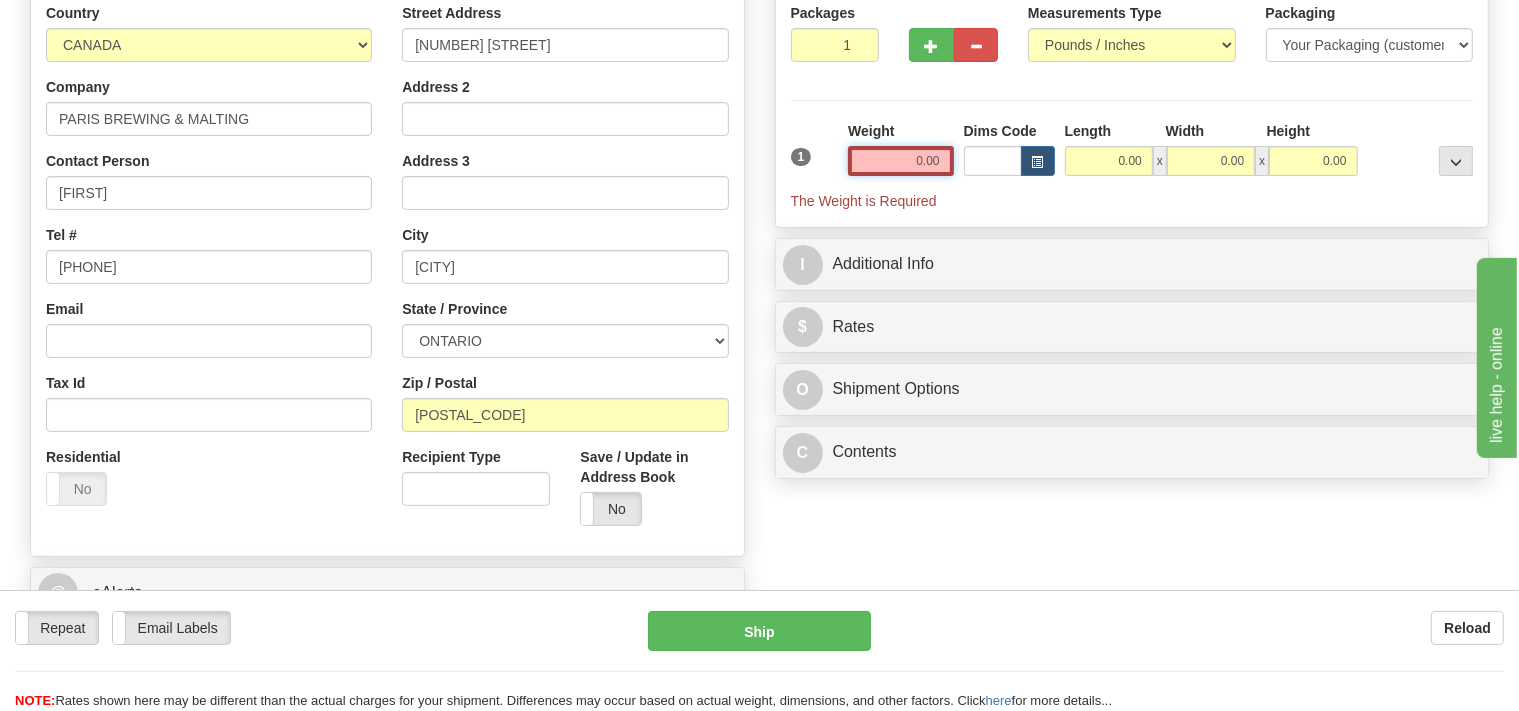click on "0.00" at bounding box center [900, 161] 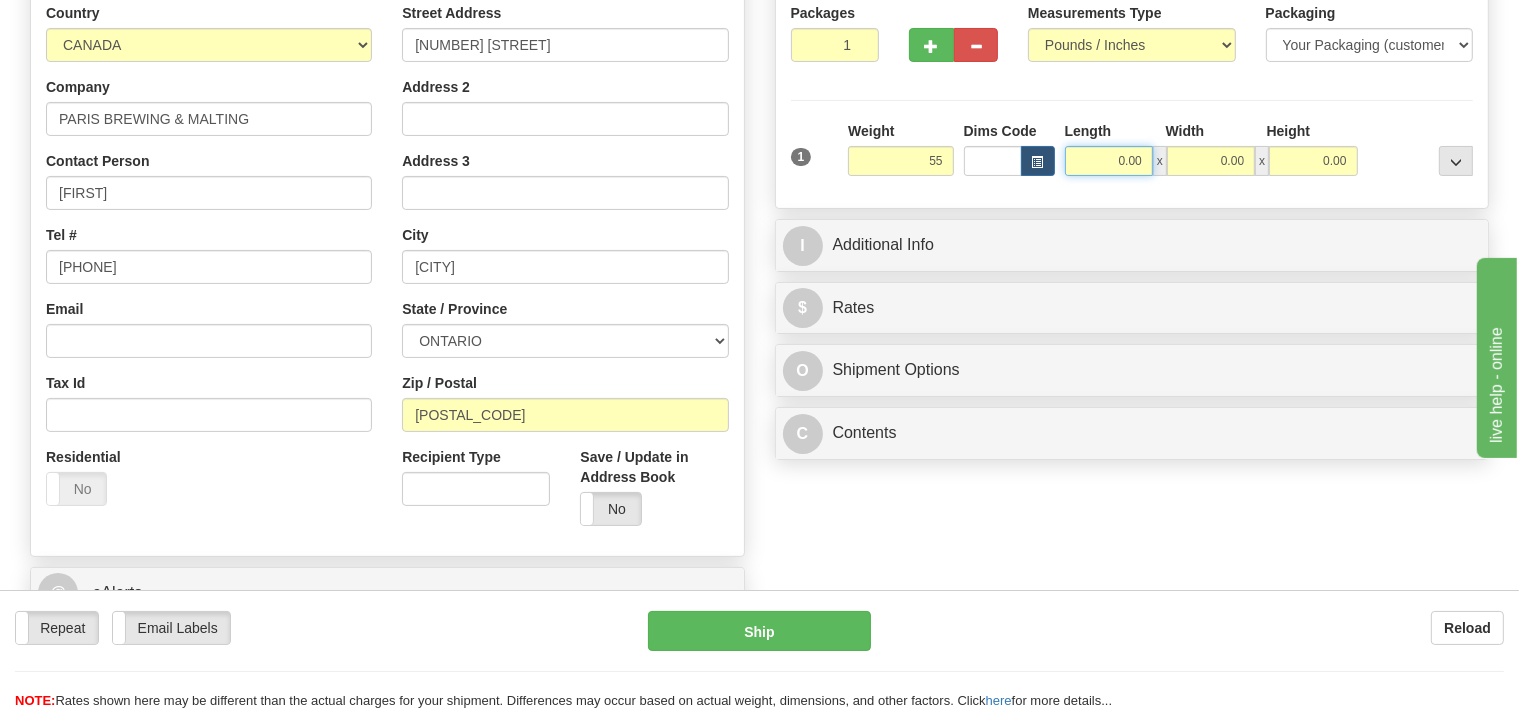 type on "55.00" 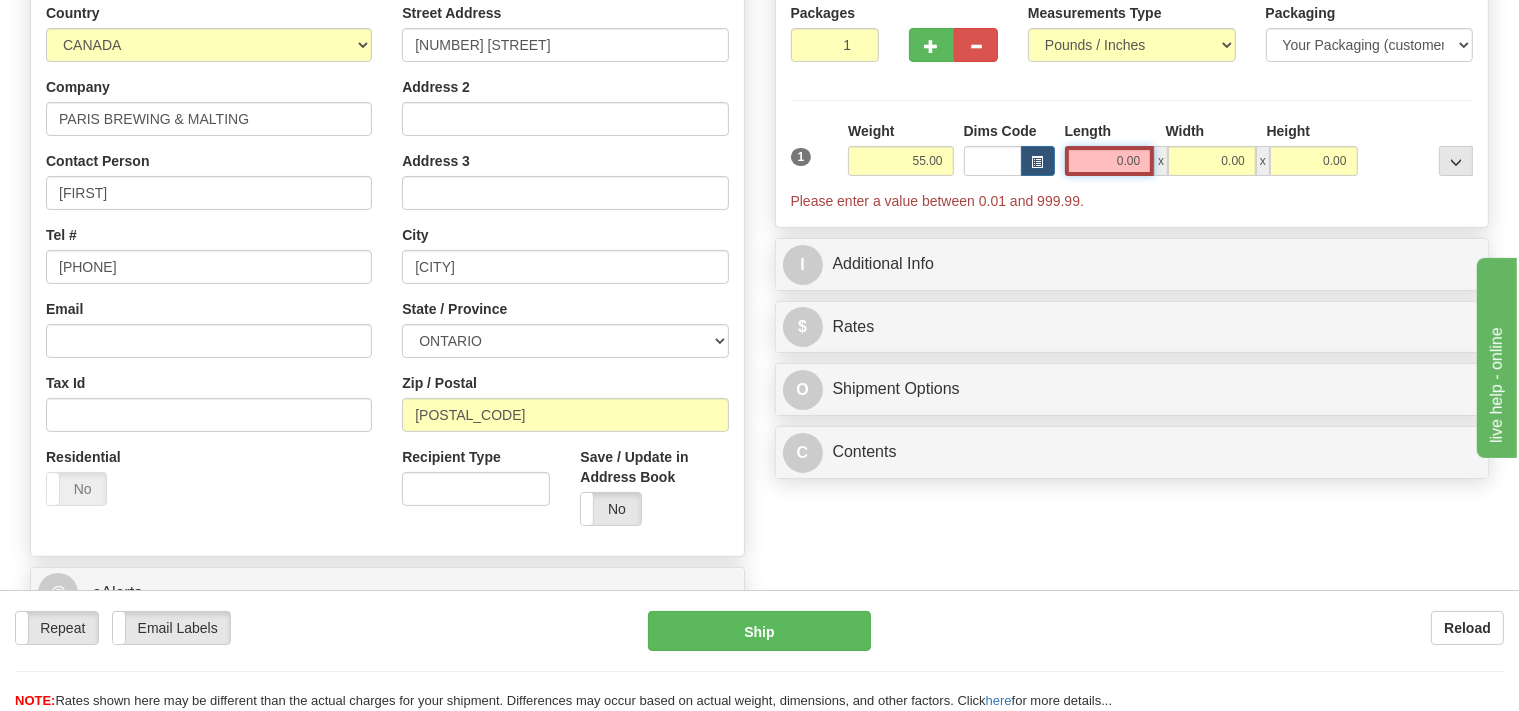 click on "0.00" at bounding box center [1110, 161] 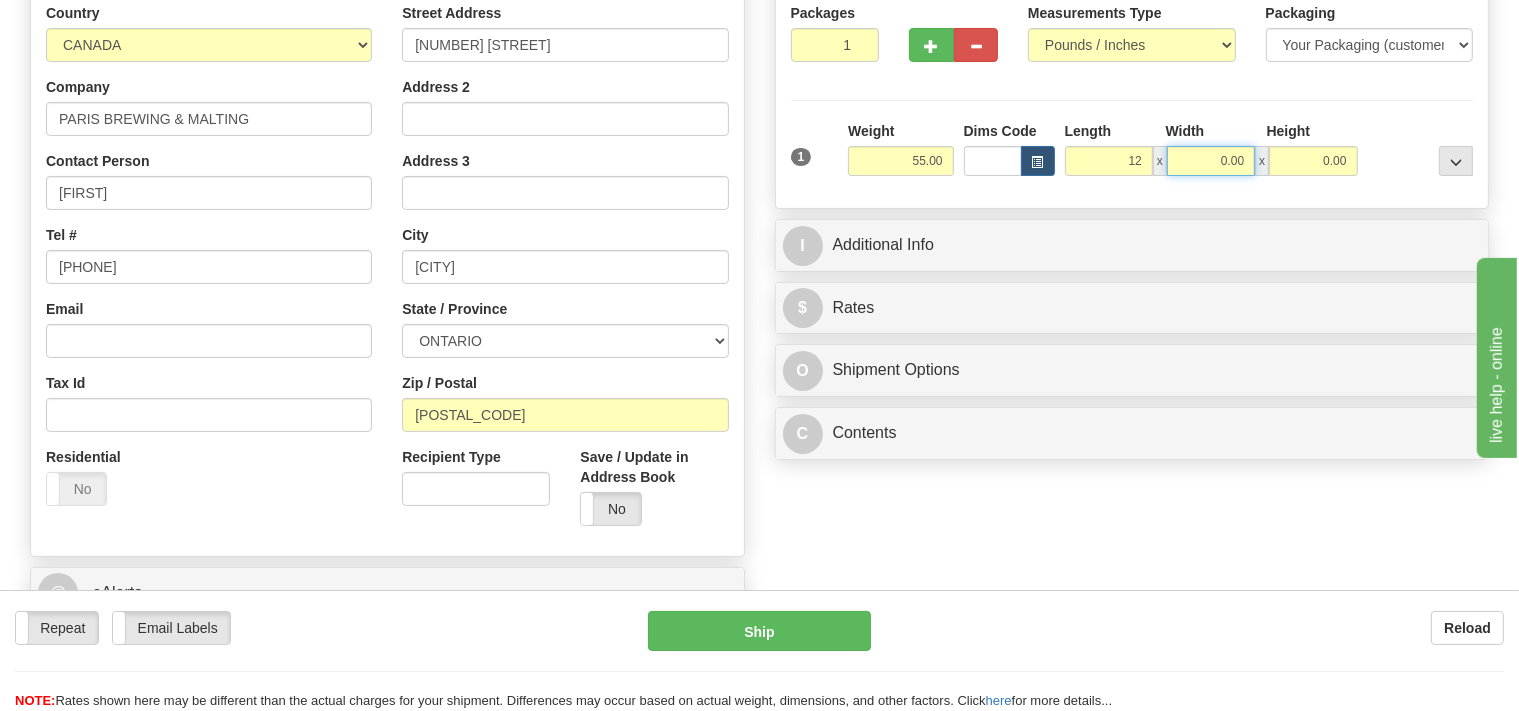 type on "12.00" 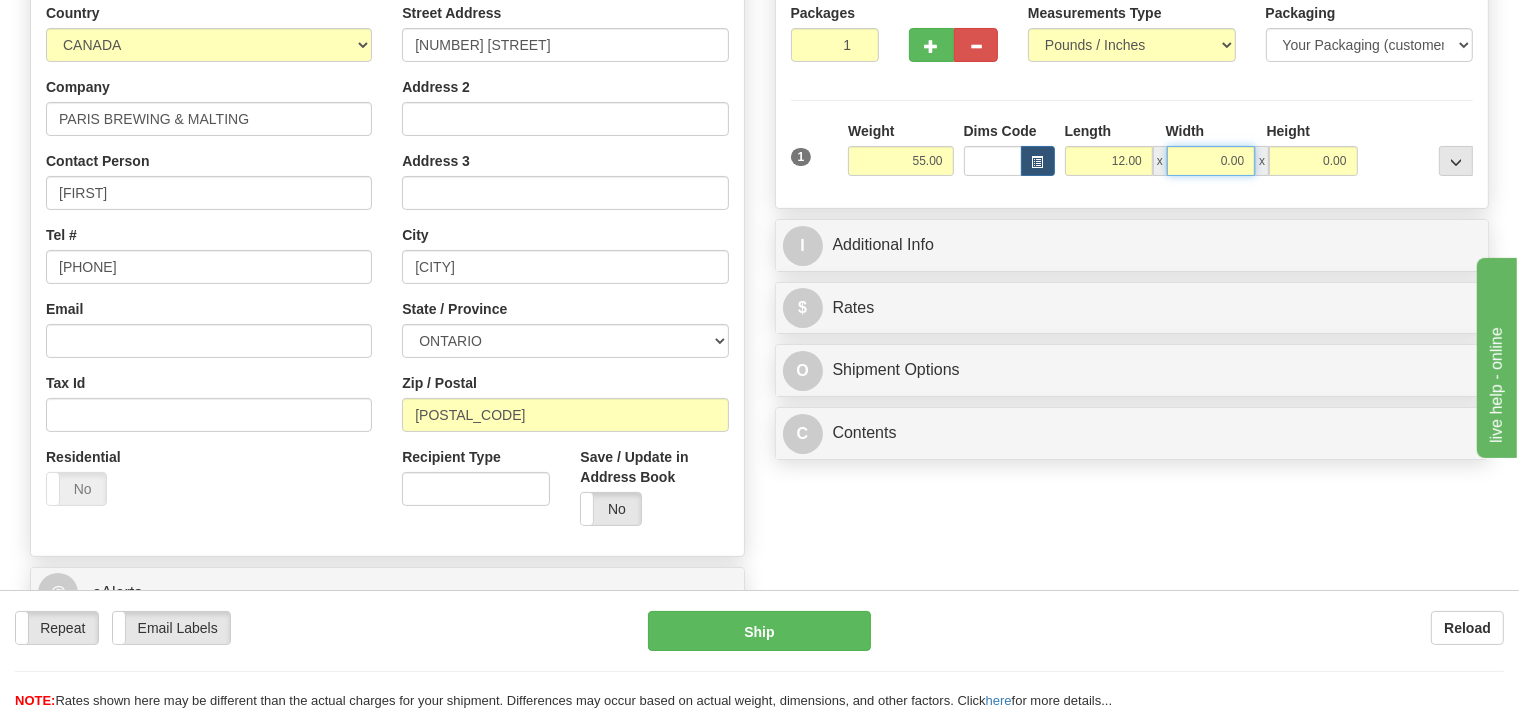 click on "0.00" at bounding box center [1211, 161] 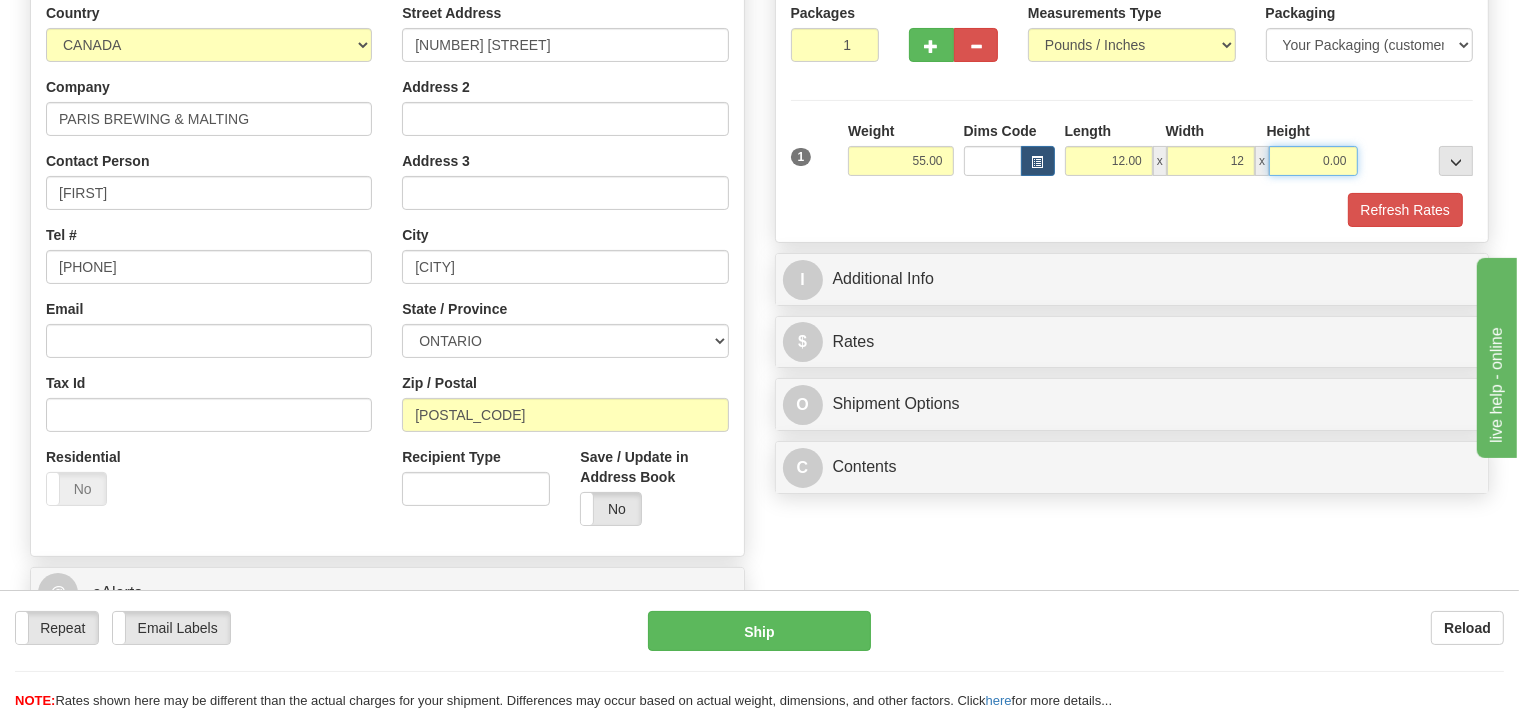 type on "12.00" 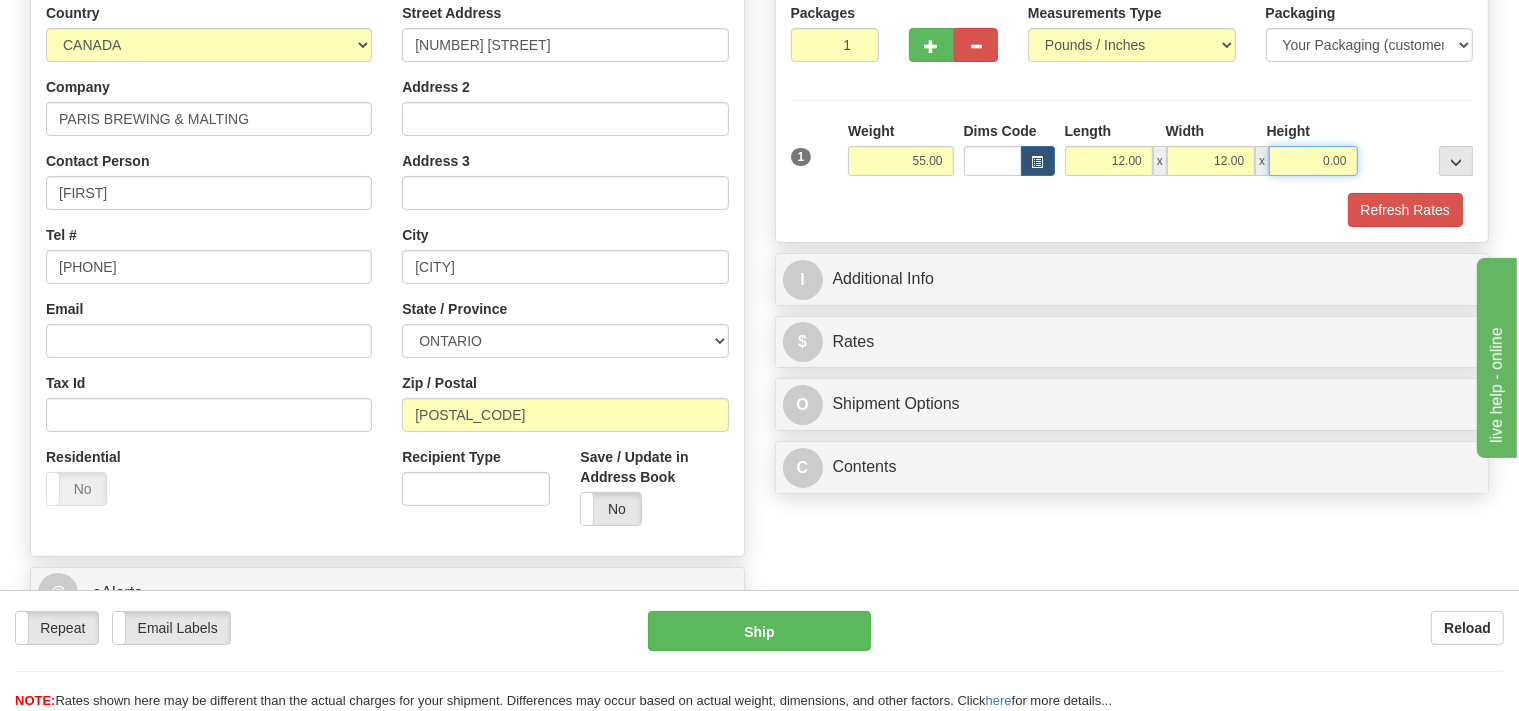 click on "0.00" at bounding box center [1313, 161] 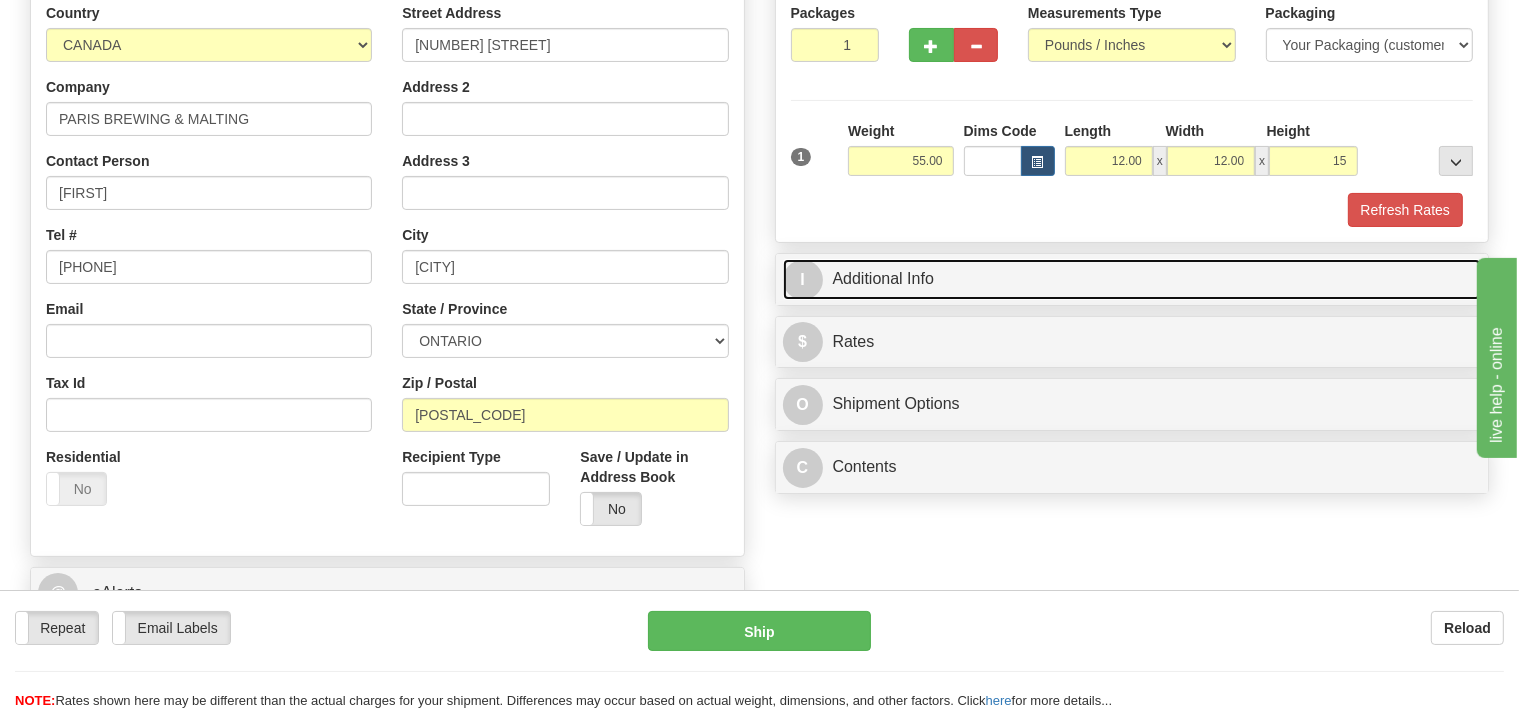 type on "15.00" 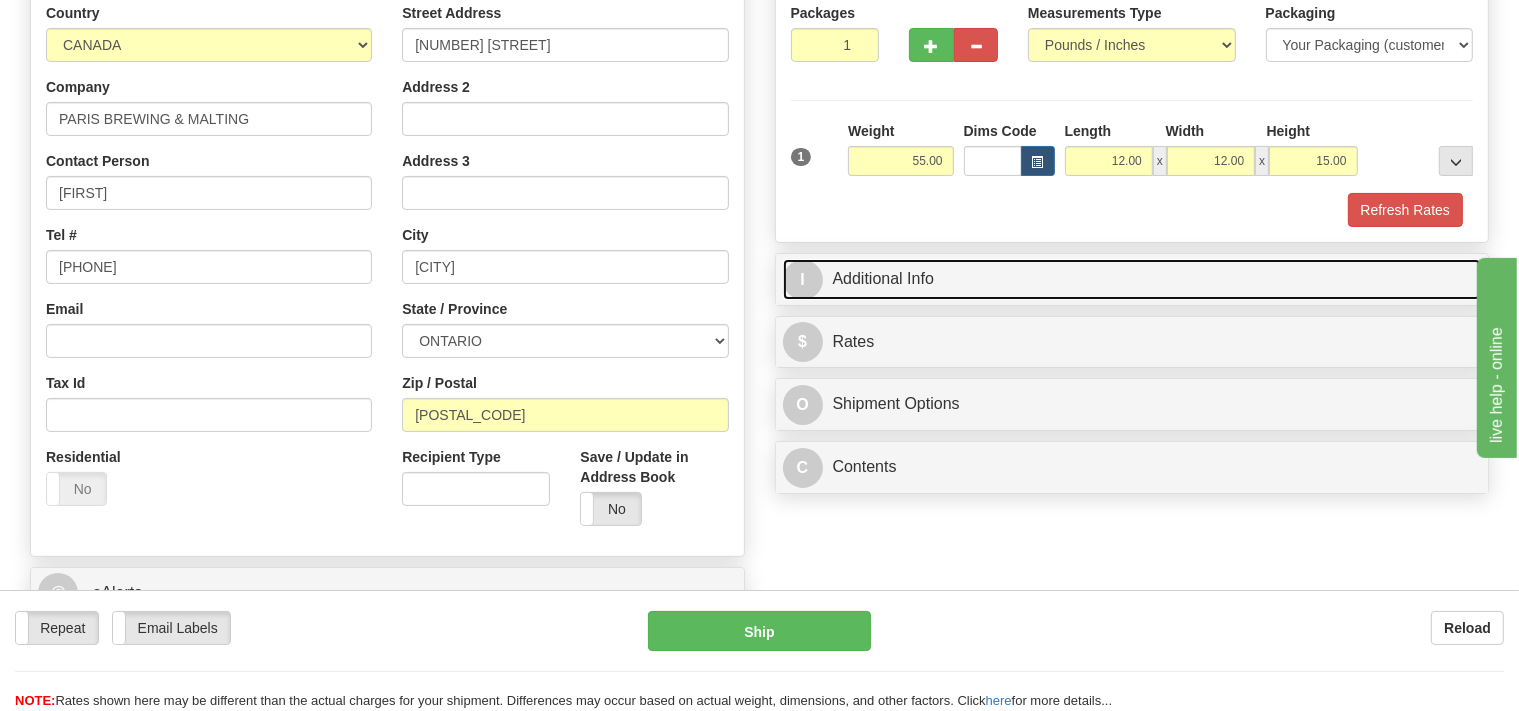 click on "I Additional Info" at bounding box center (1132, 279) 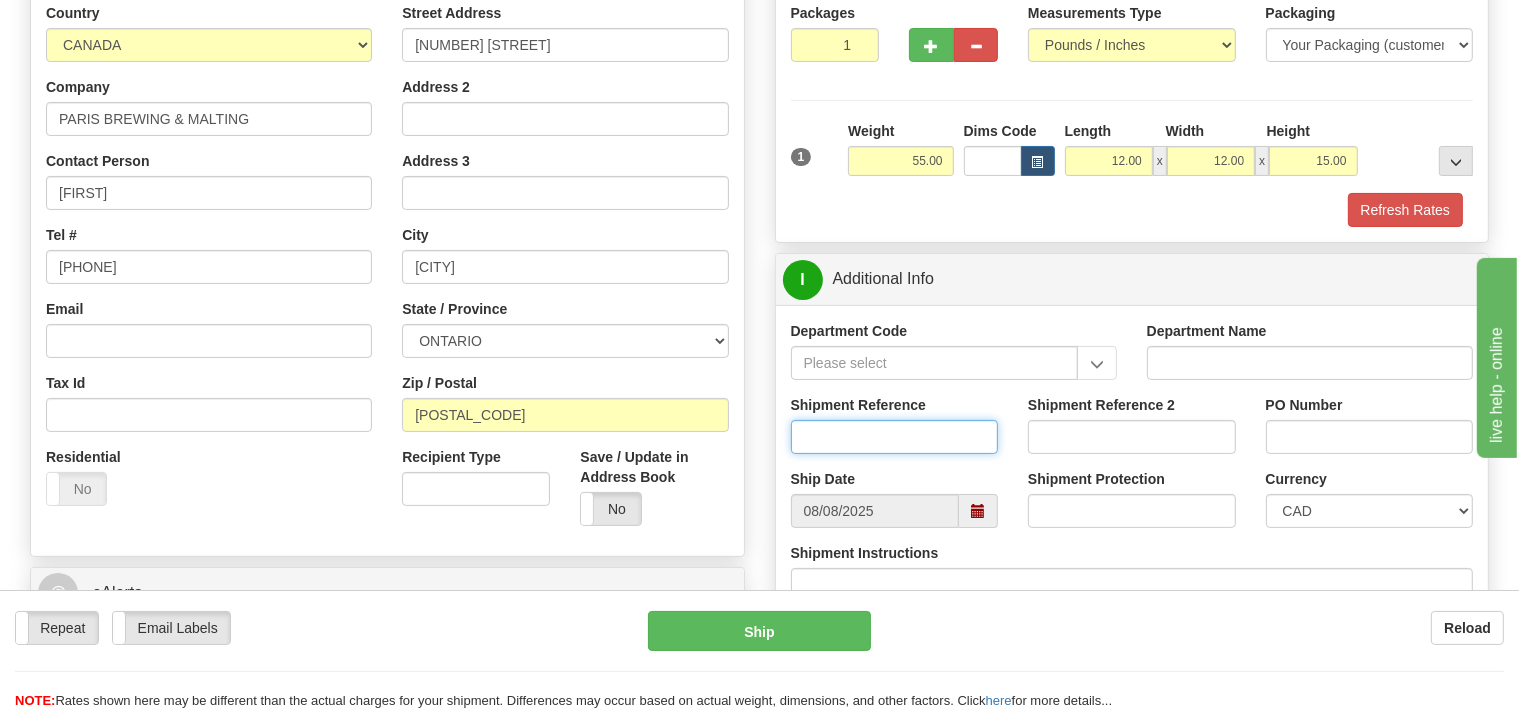 click on "Shipment Reference" at bounding box center [895, 437] 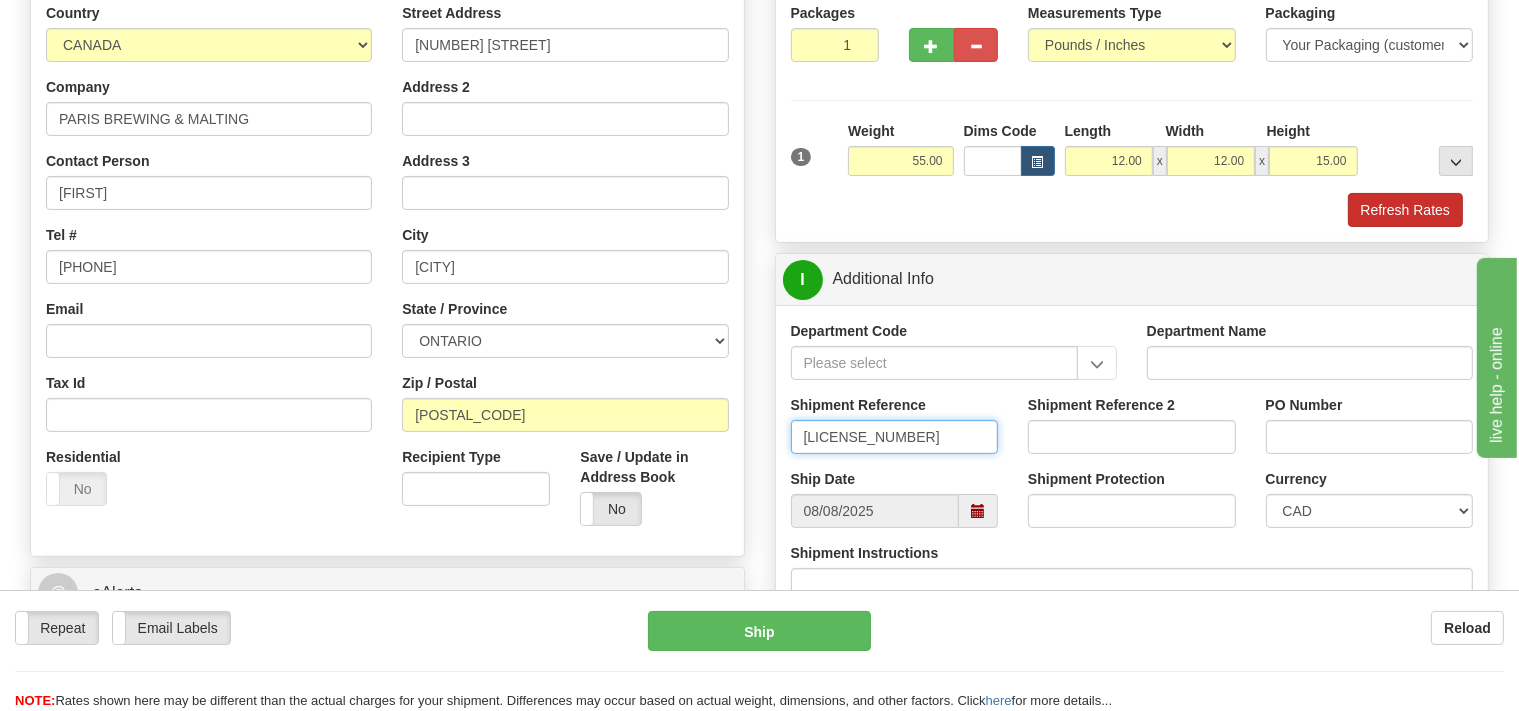 type on "SO170-146836" 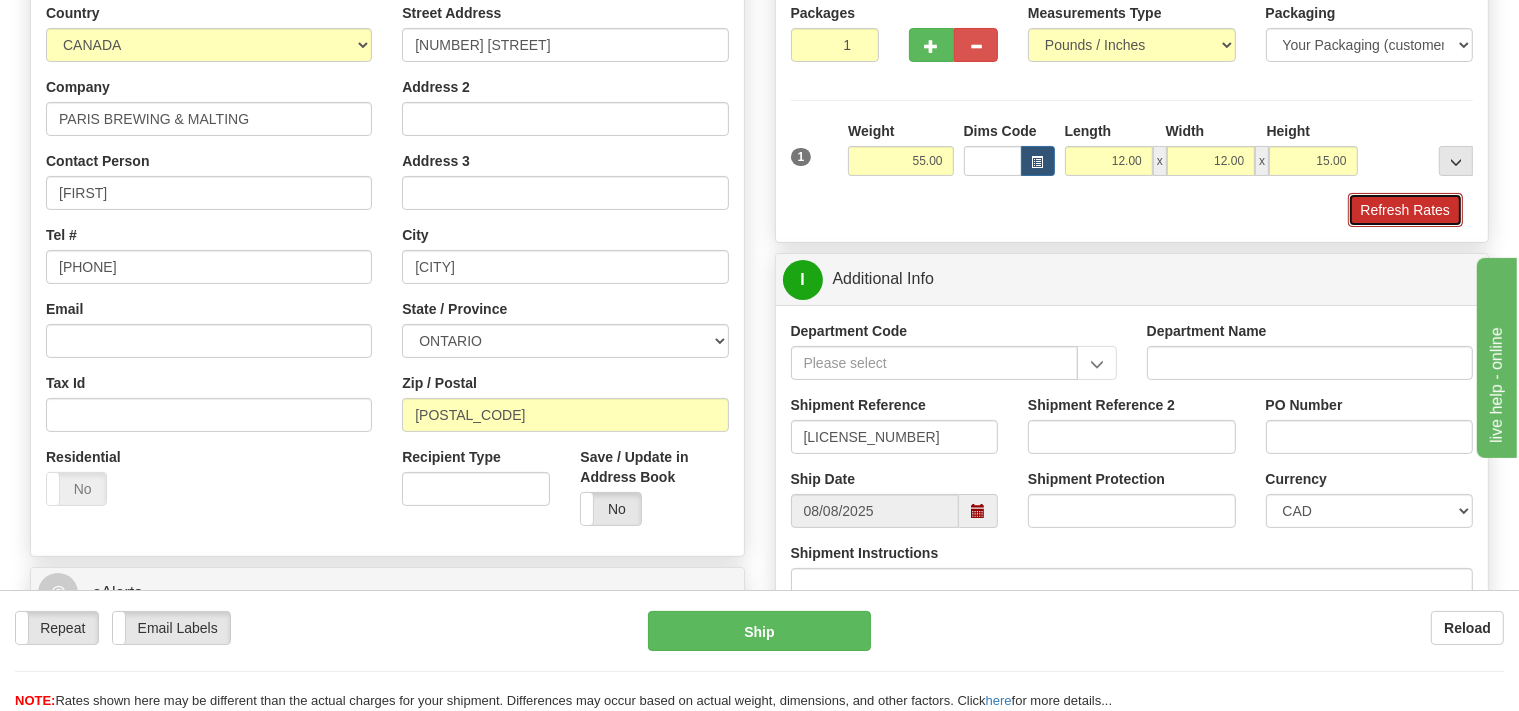 click on "Refresh Rates" at bounding box center [1405, 210] 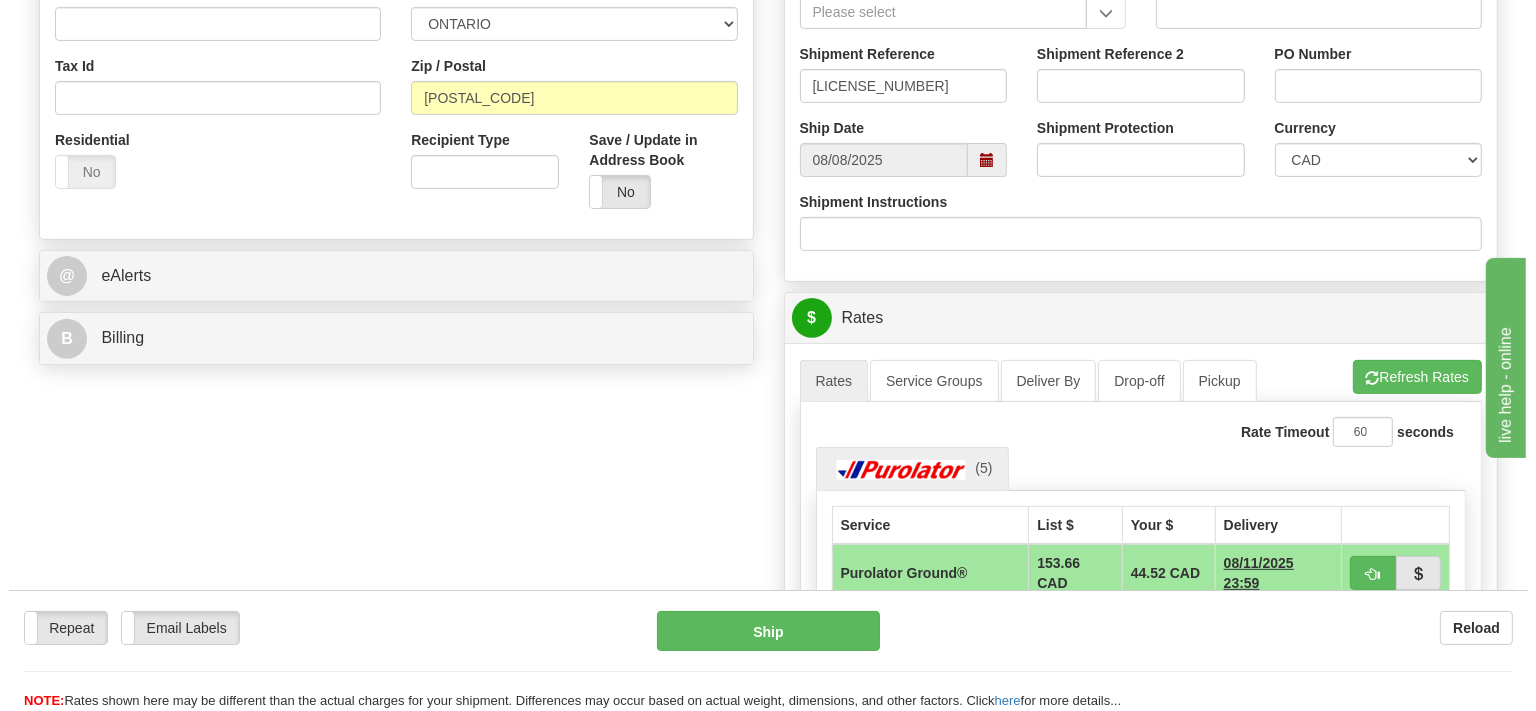 scroll, scrollTop: 739, scrollLeft: 0, axis: vertical 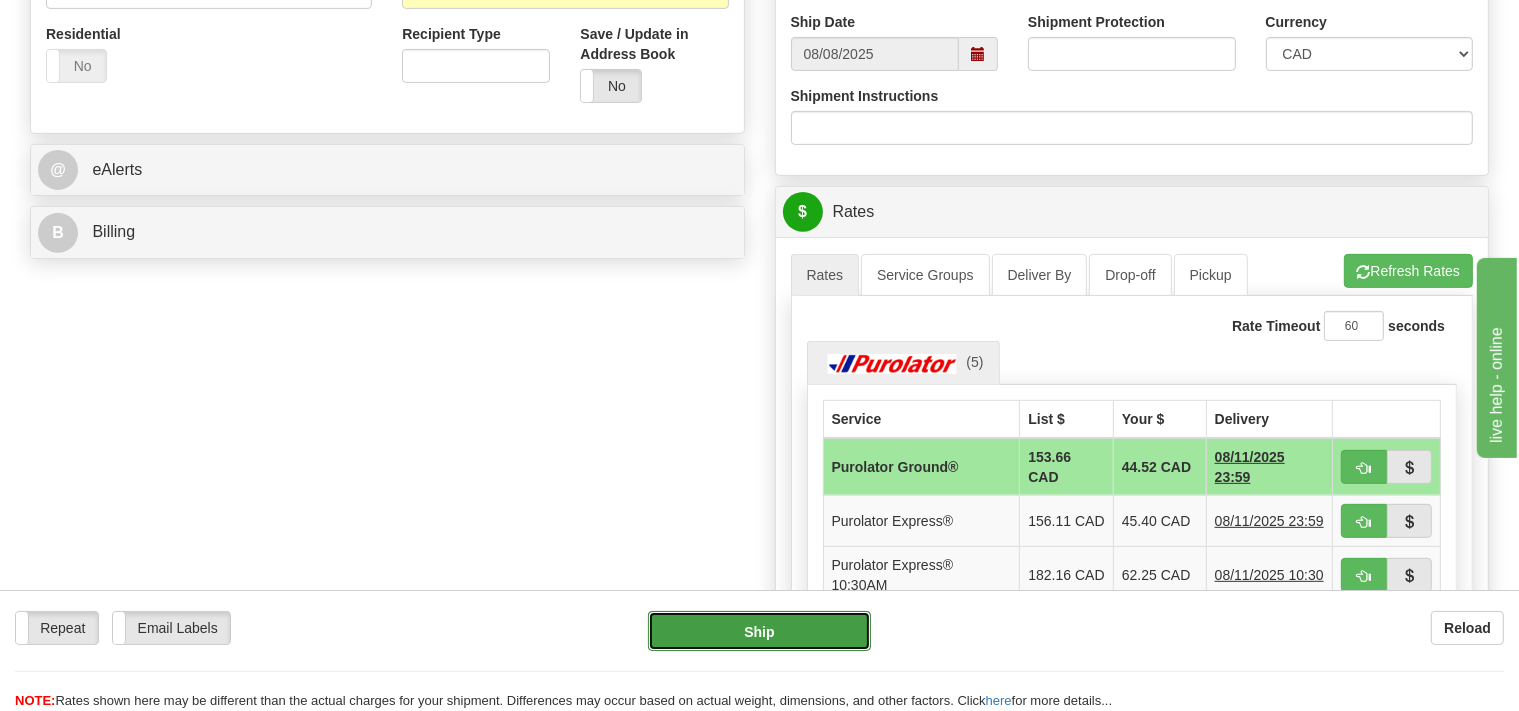 click on "Ship" at bounding box center (759, 631) 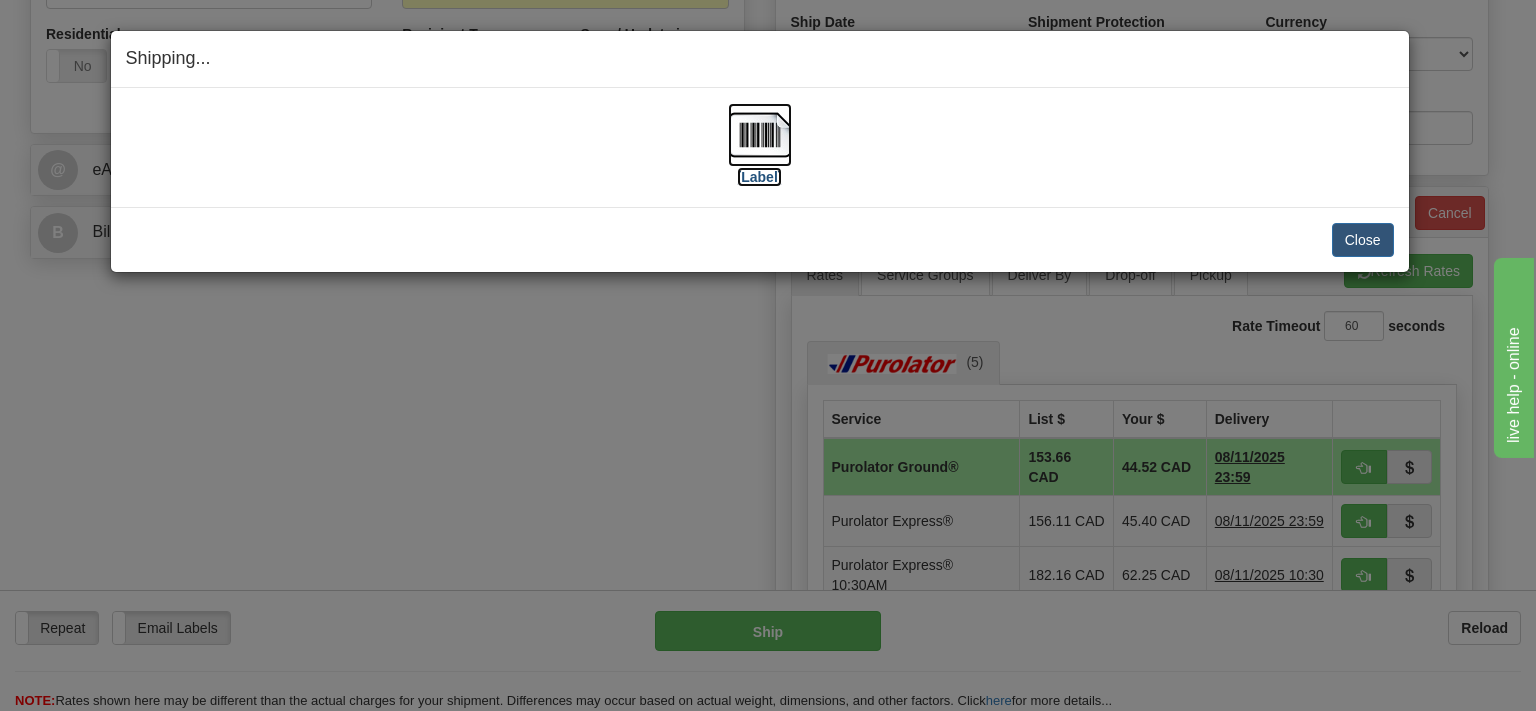 click at bounding box center [760, 135] 